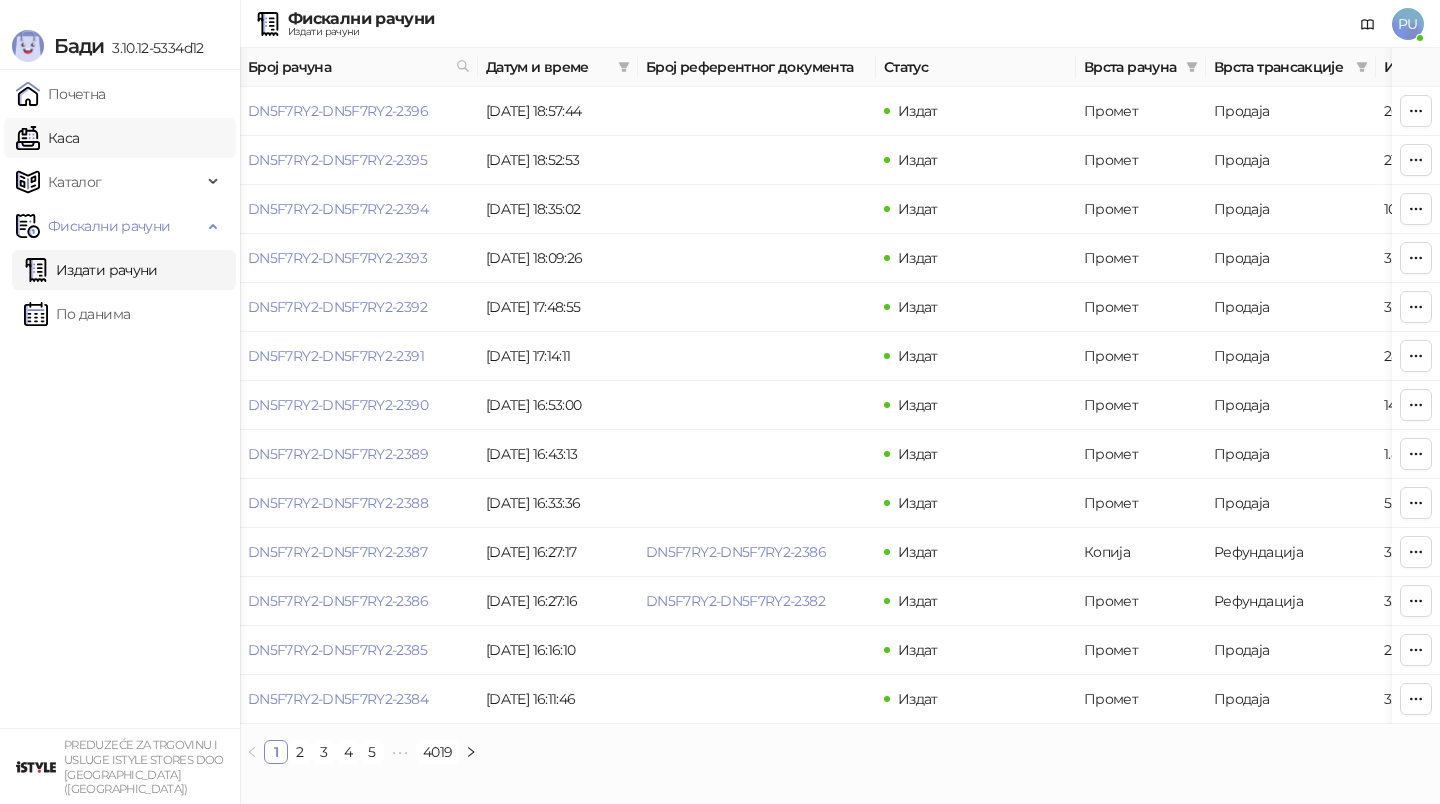 scroll, scrollTop: 0, scrollLeft: 0, axis: both 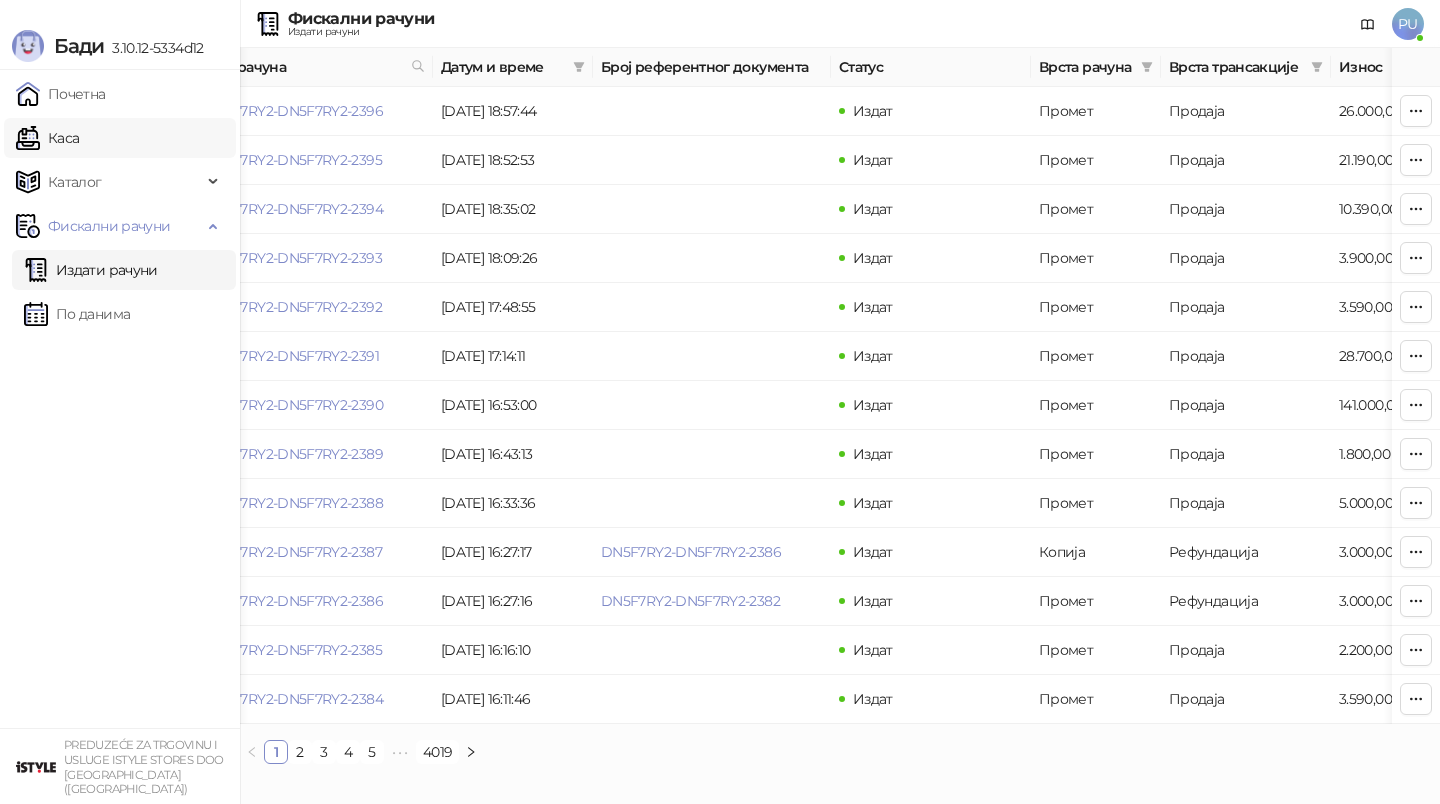 click on "Каса" at bounding box center (47, 138) 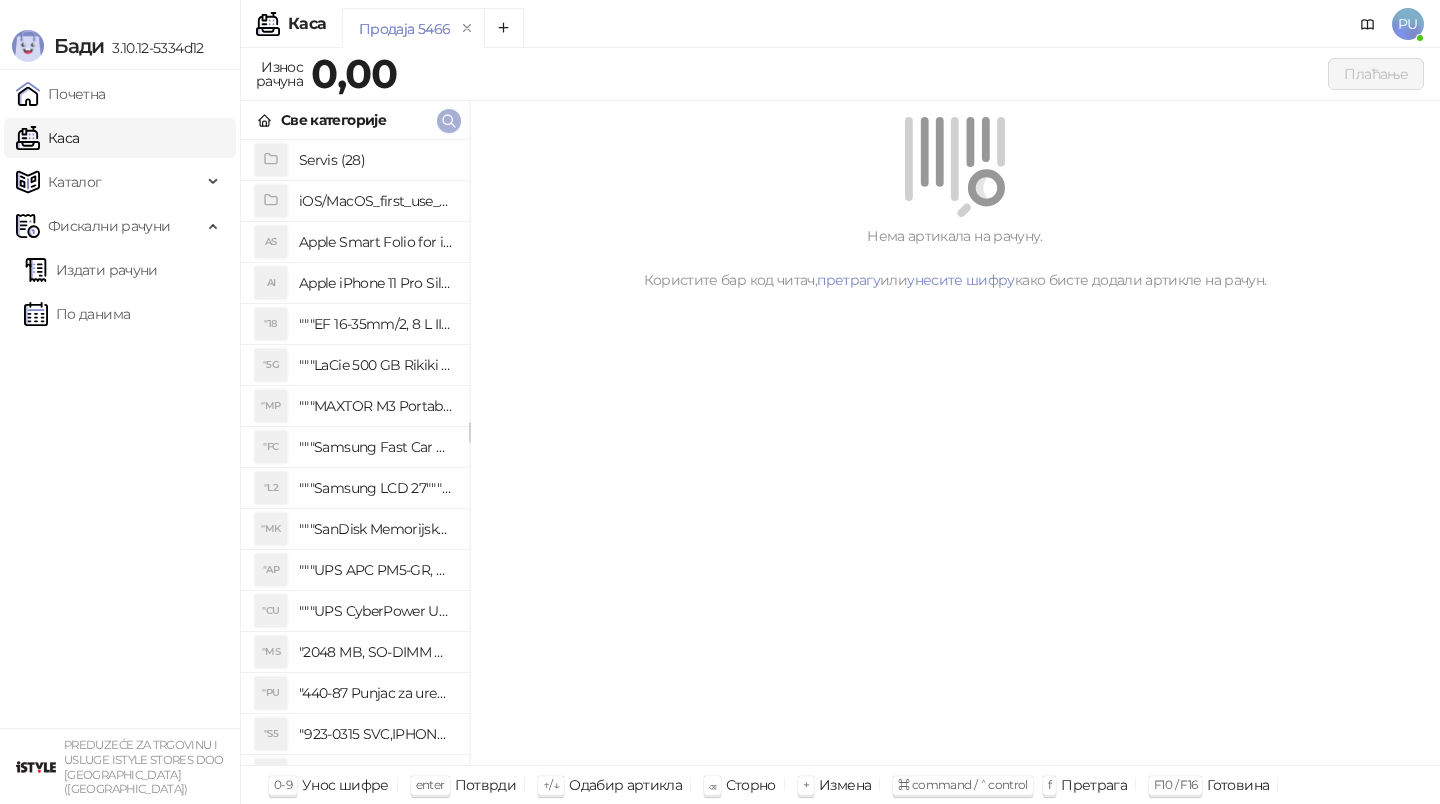 click 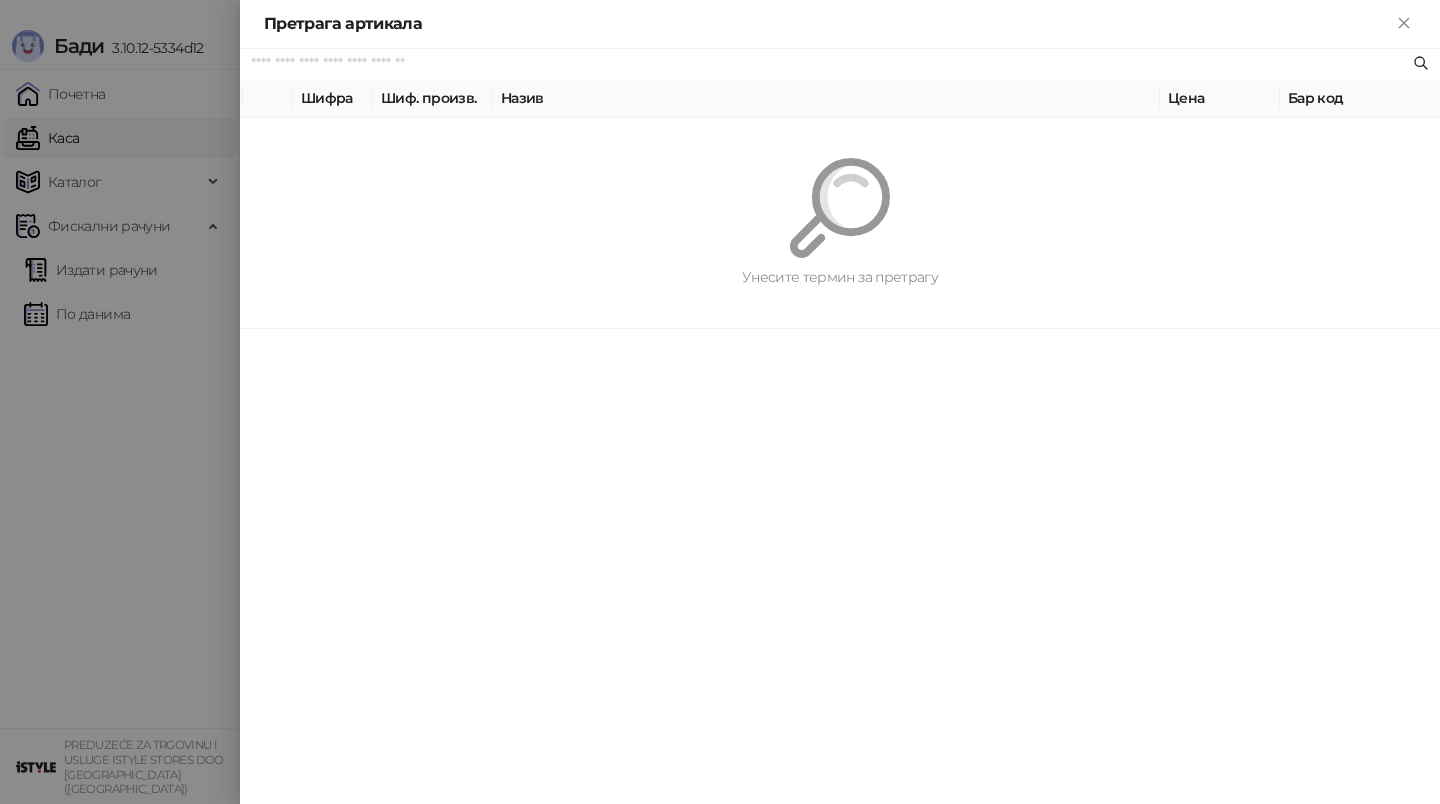 paste on "*********" 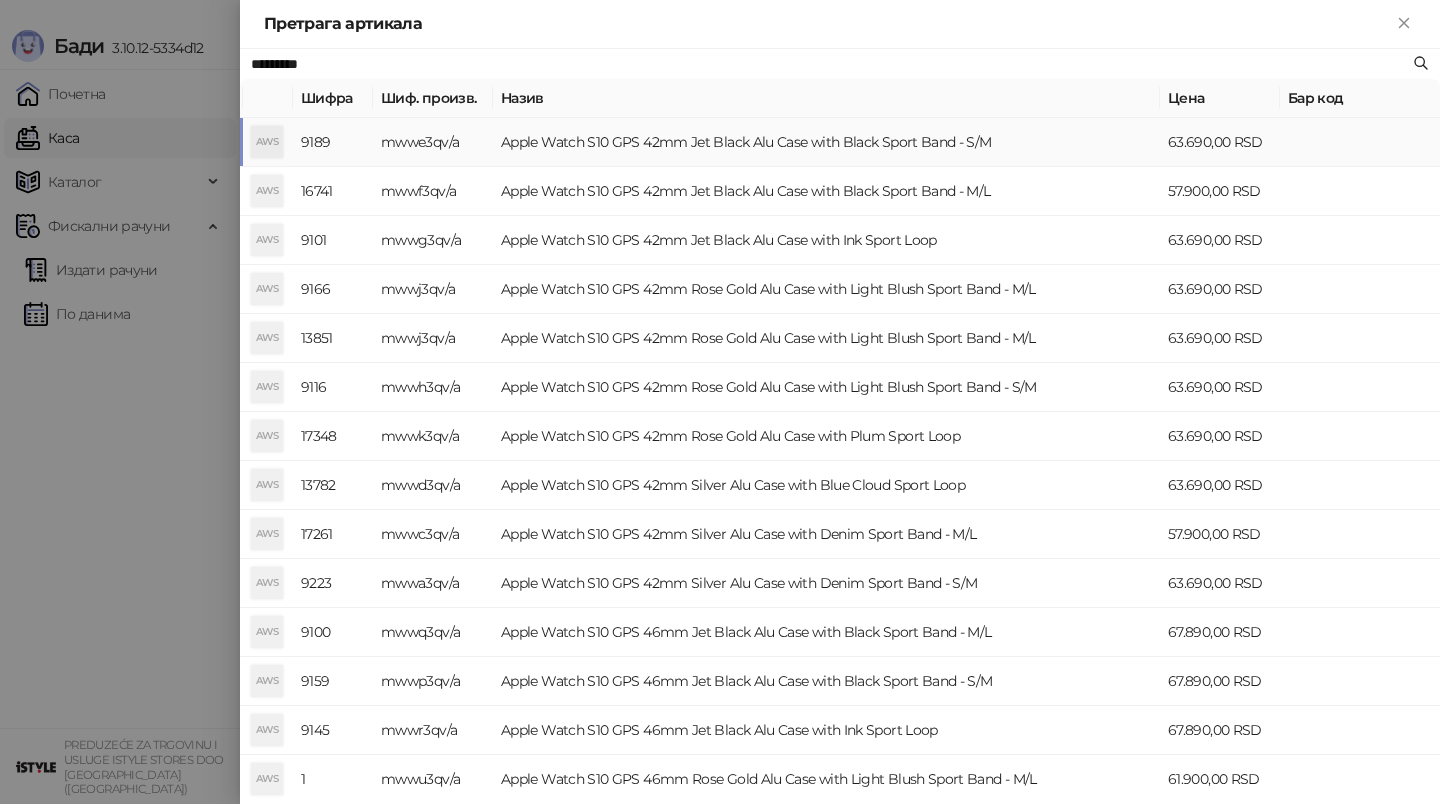 type on "*********" 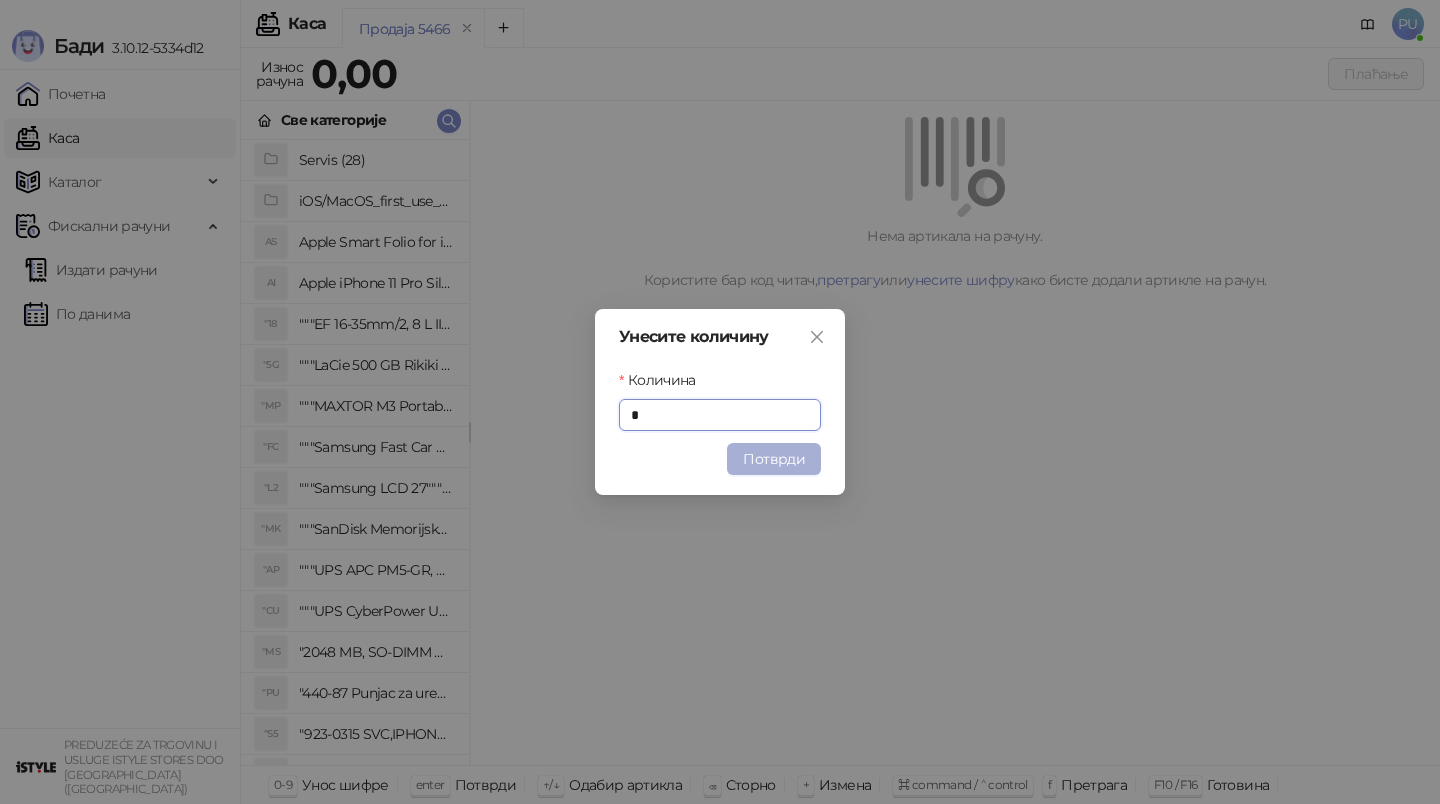 click on "Потврди" at bounding box center [774, 459] 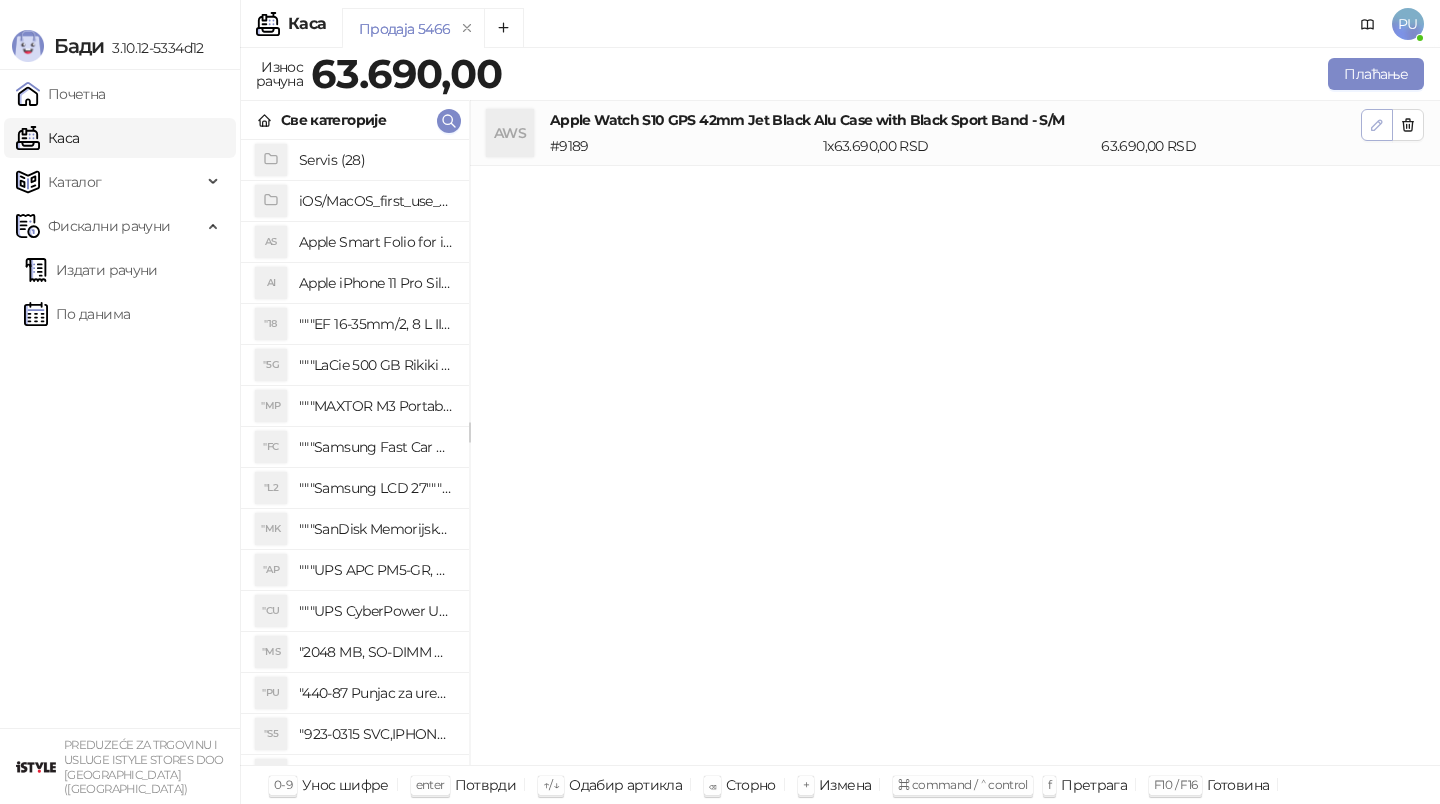 click 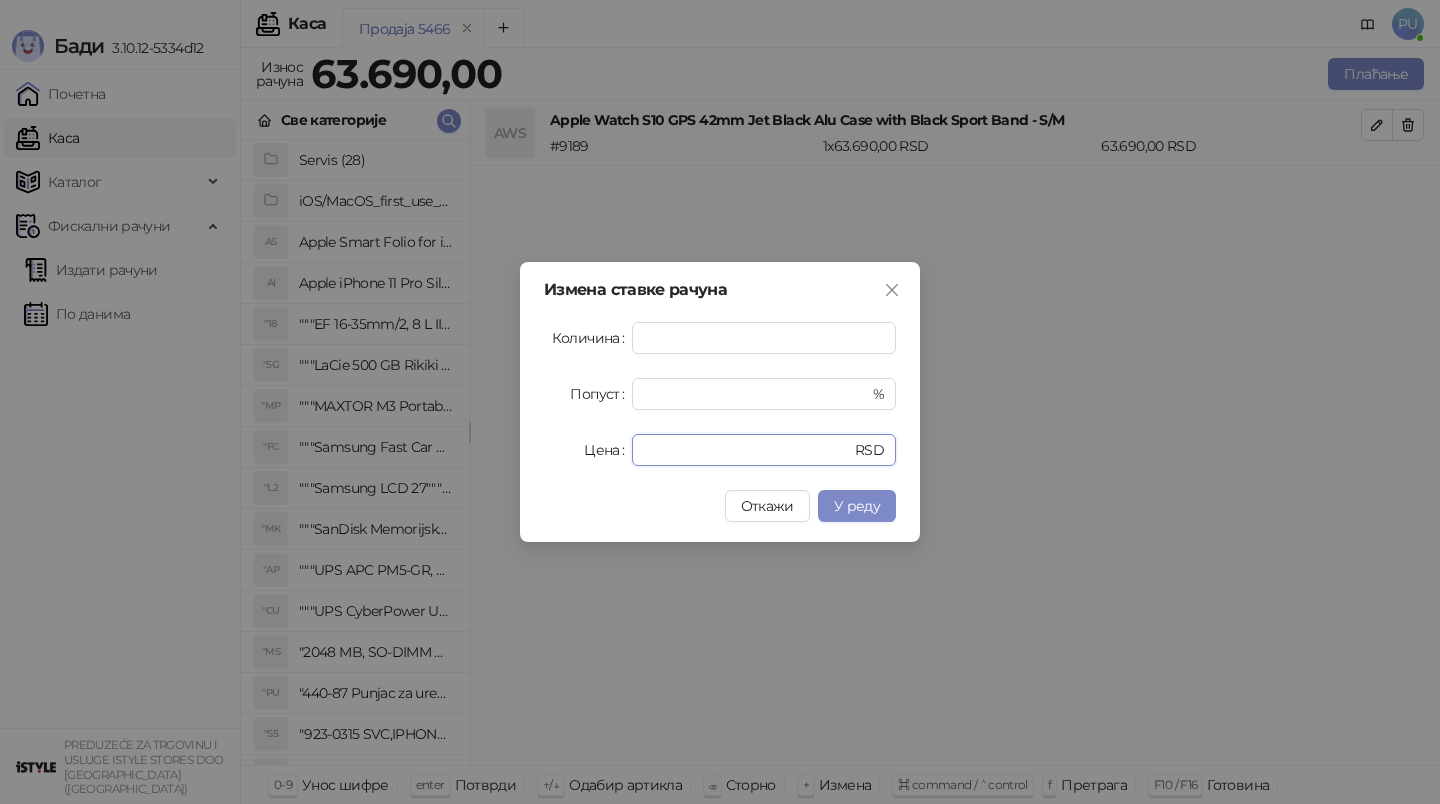 drag, startPoint x: 739, startPoint y: 451, endPoint x: 591, endPoint y: 450, distance: 148.00337 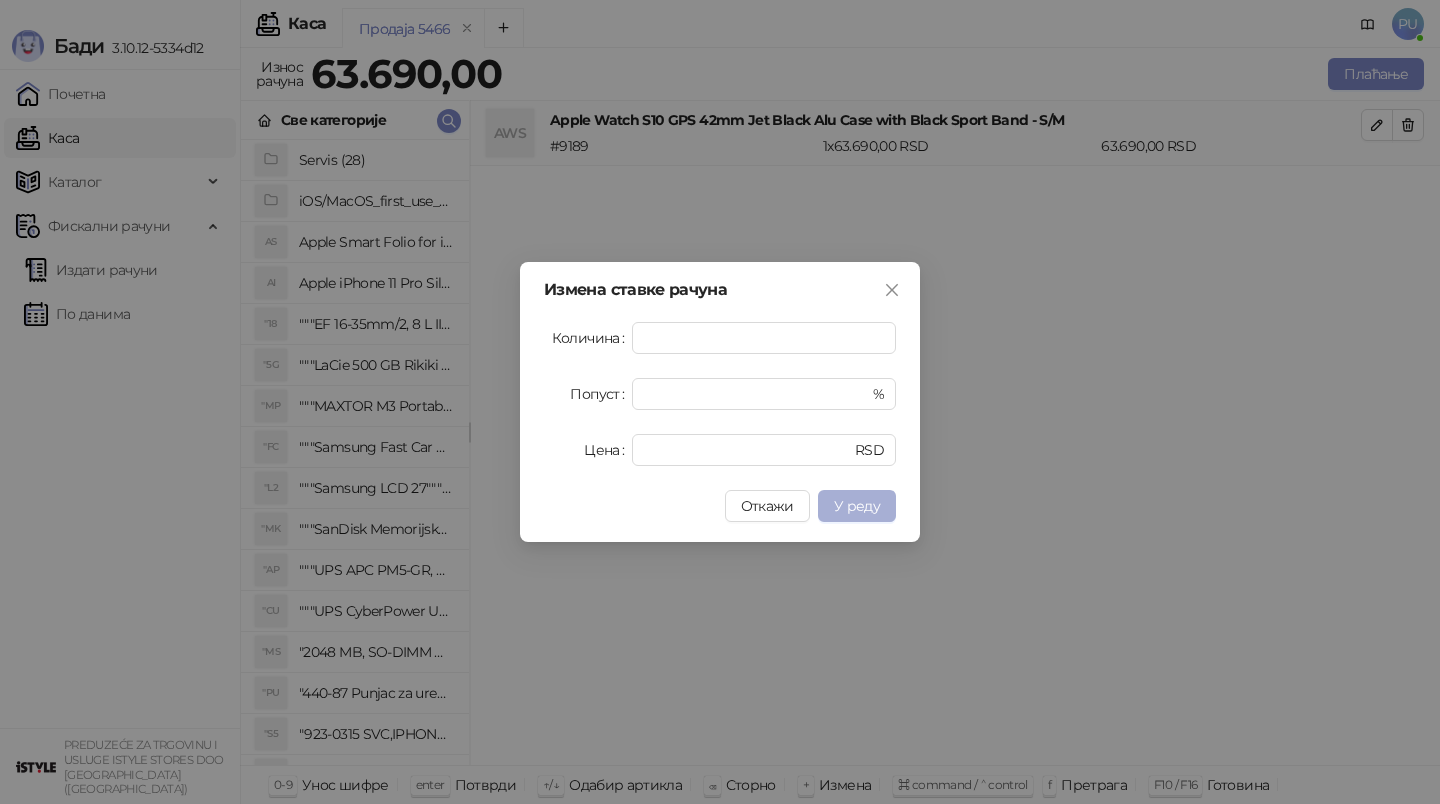 type on "*****" 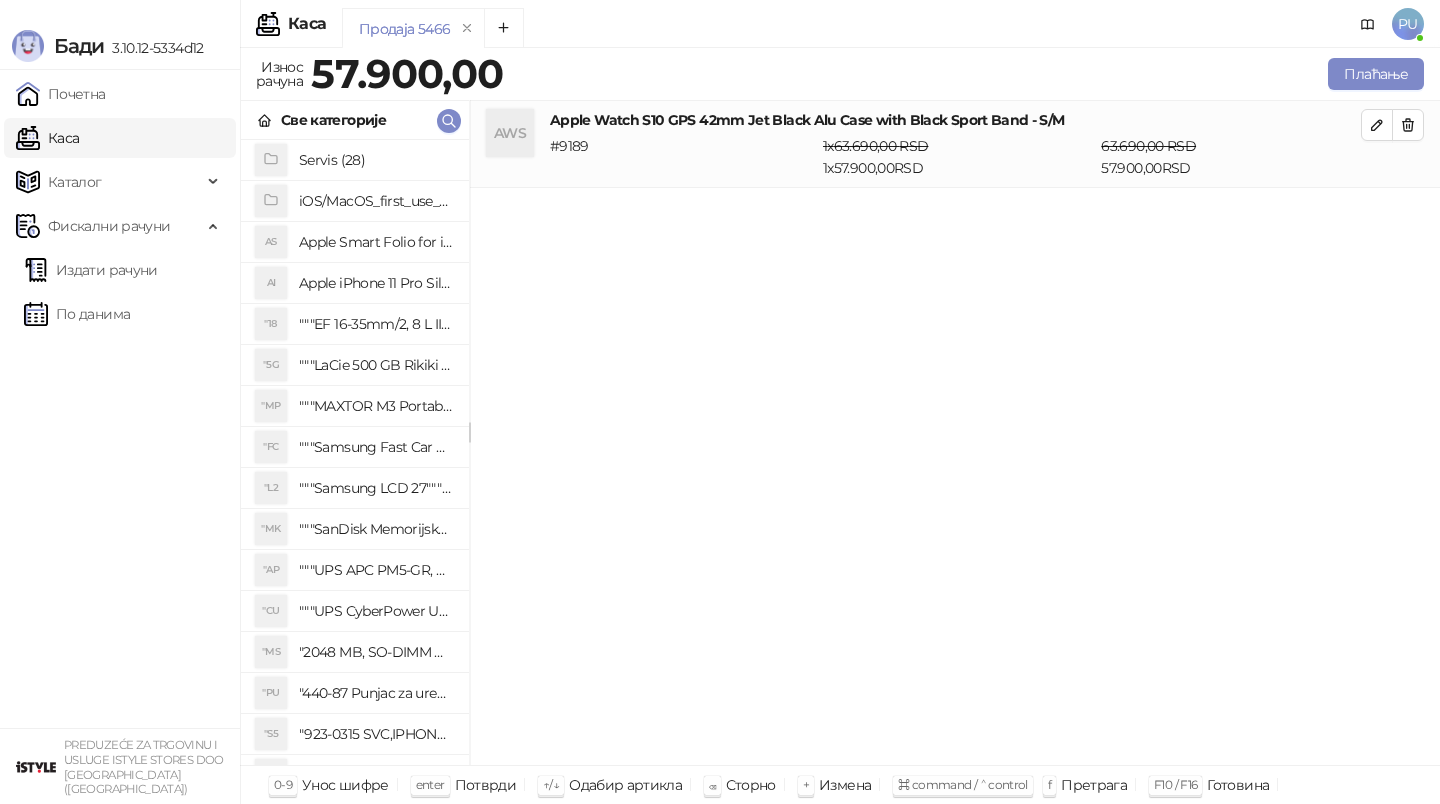 click on "Све категорије" at bounding box center [355, 120] 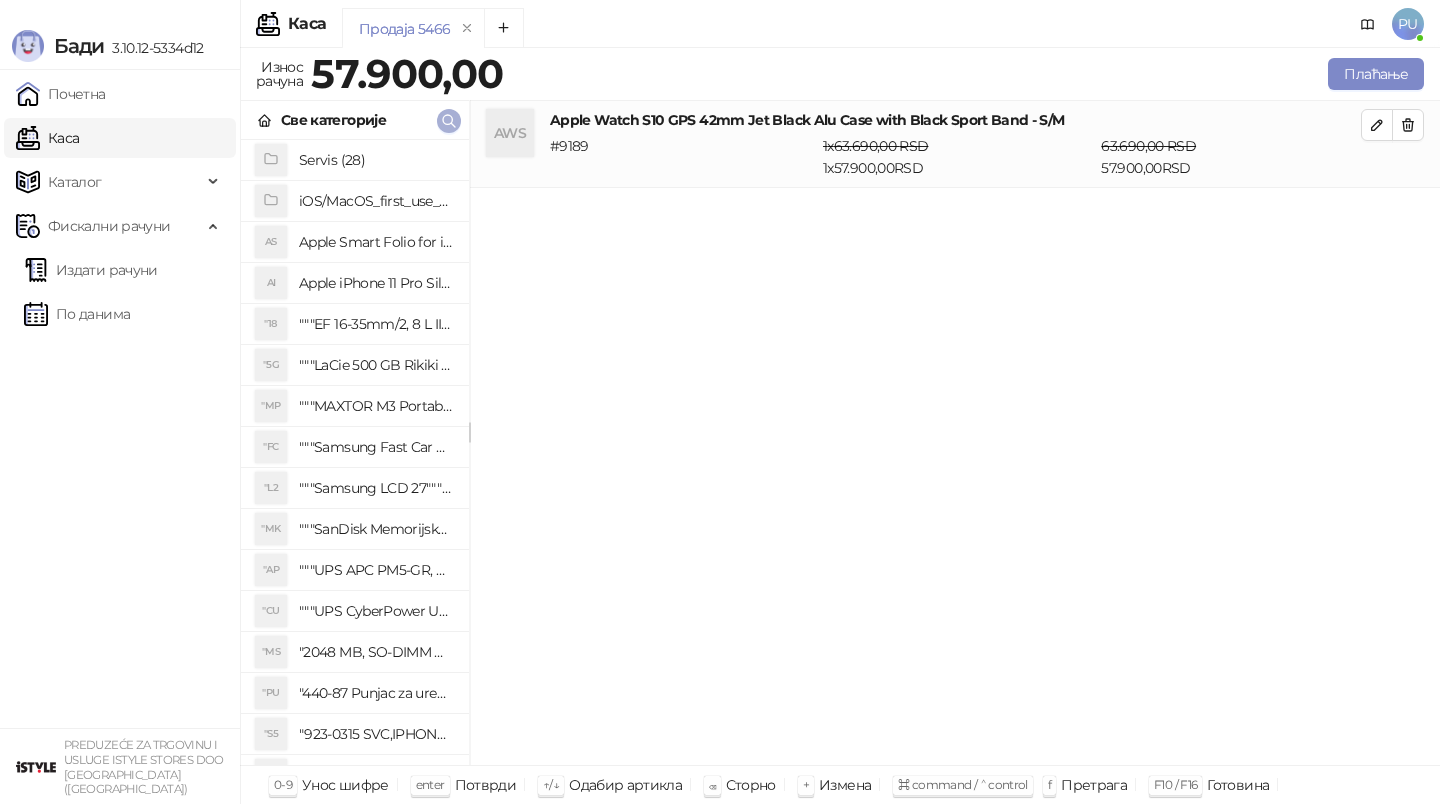 click 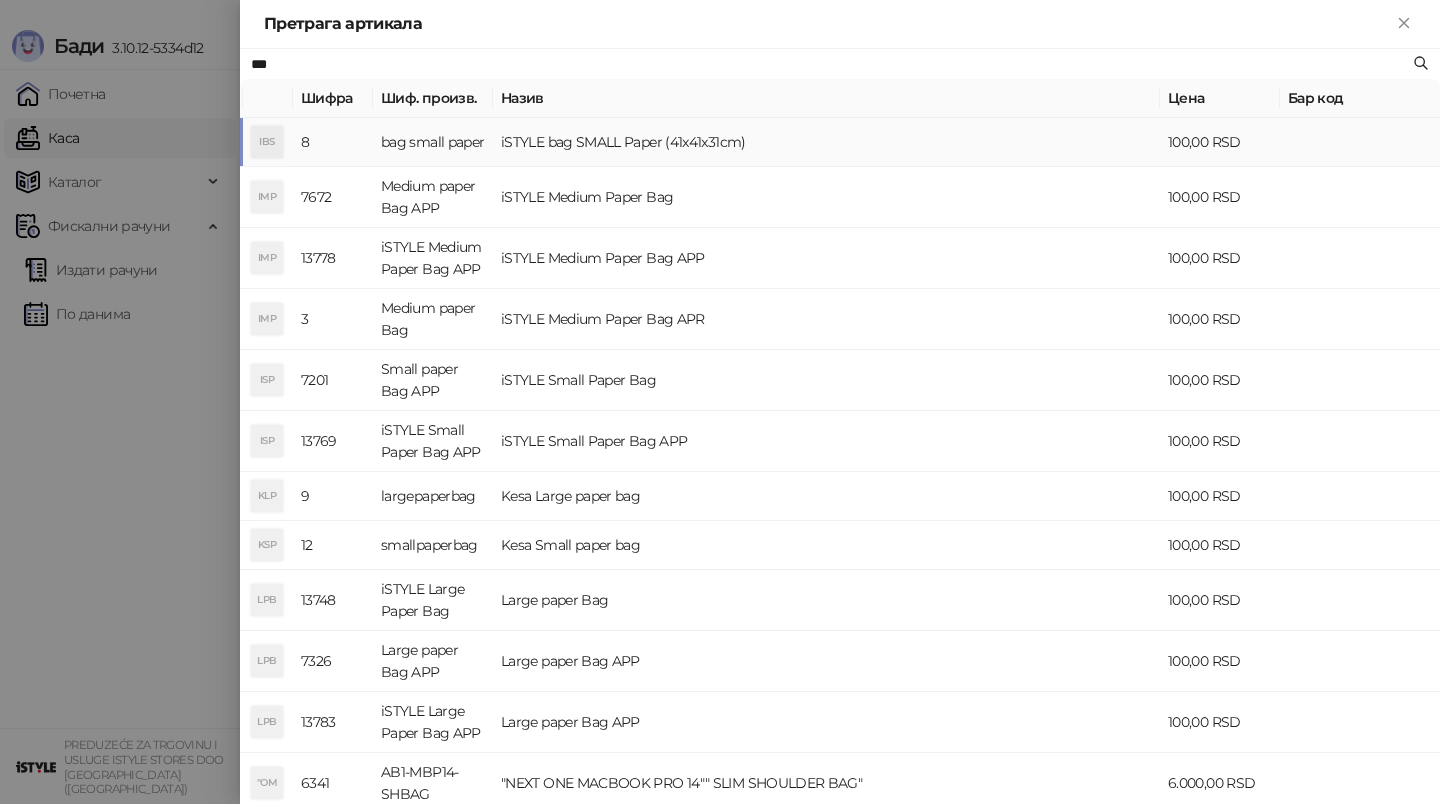 click on "iSTYLE bag SMALL Paper (41x41x31cm)" at bounding box center [826, 142] 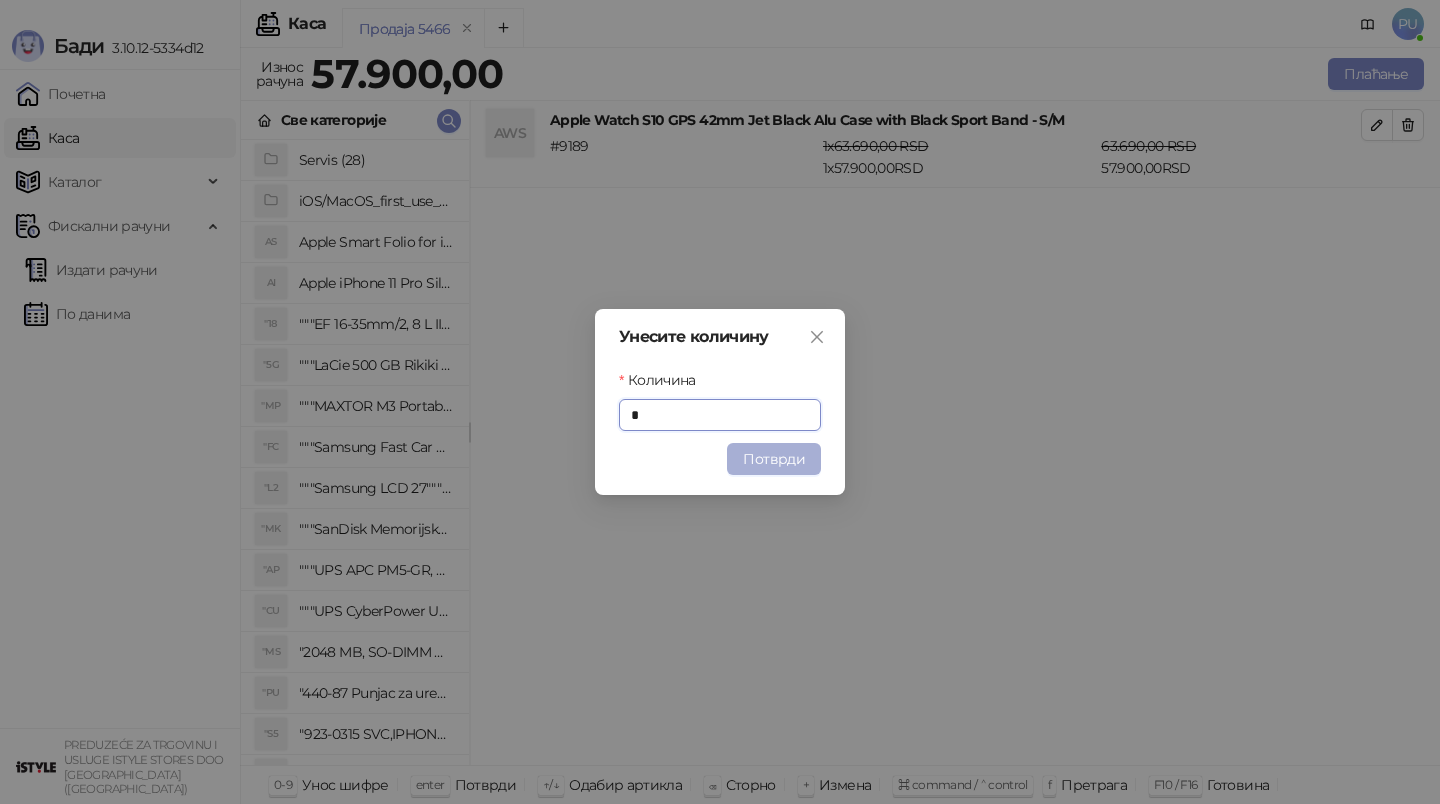 click on "Потврди" at bounding box center [774, 459] 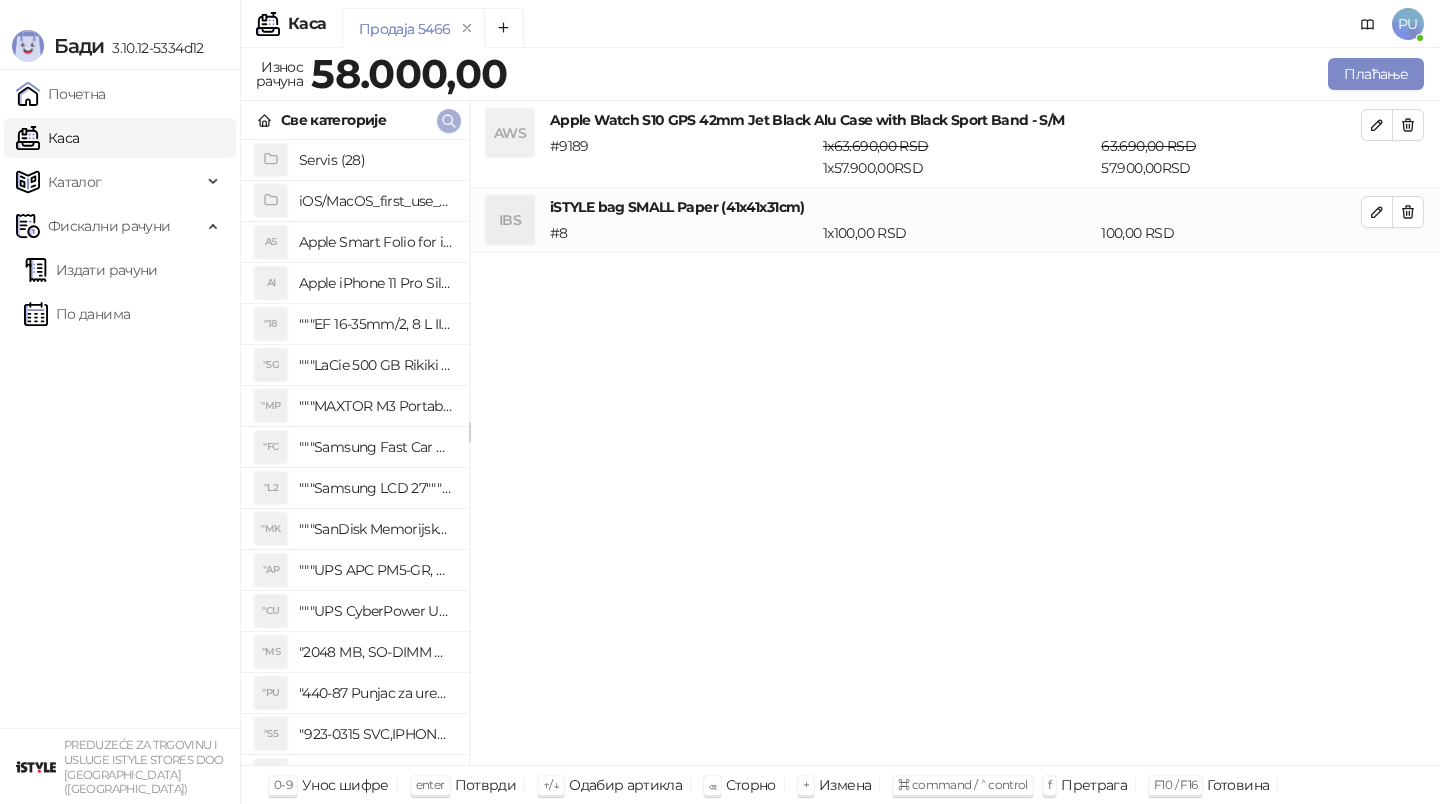 click 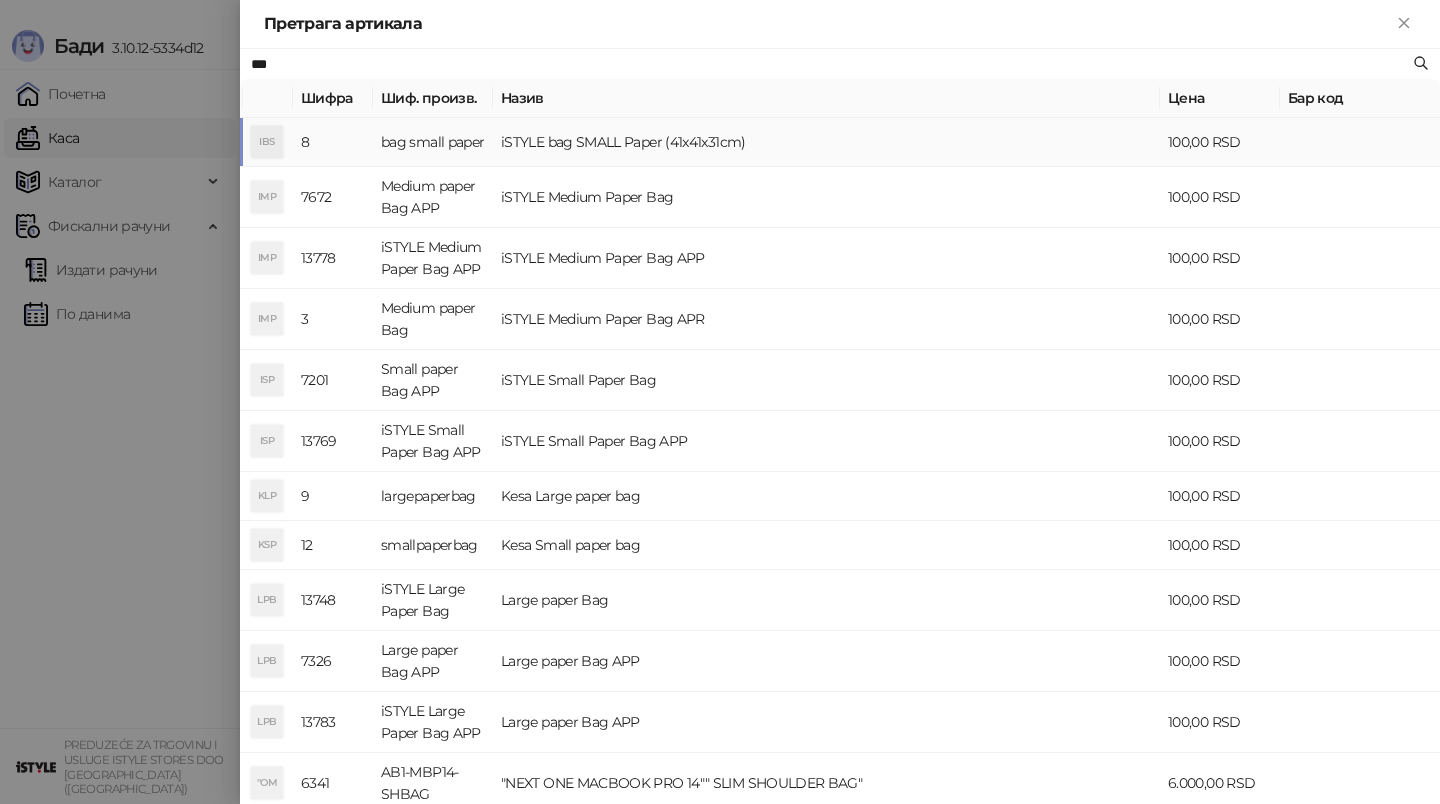 paste on "**********" 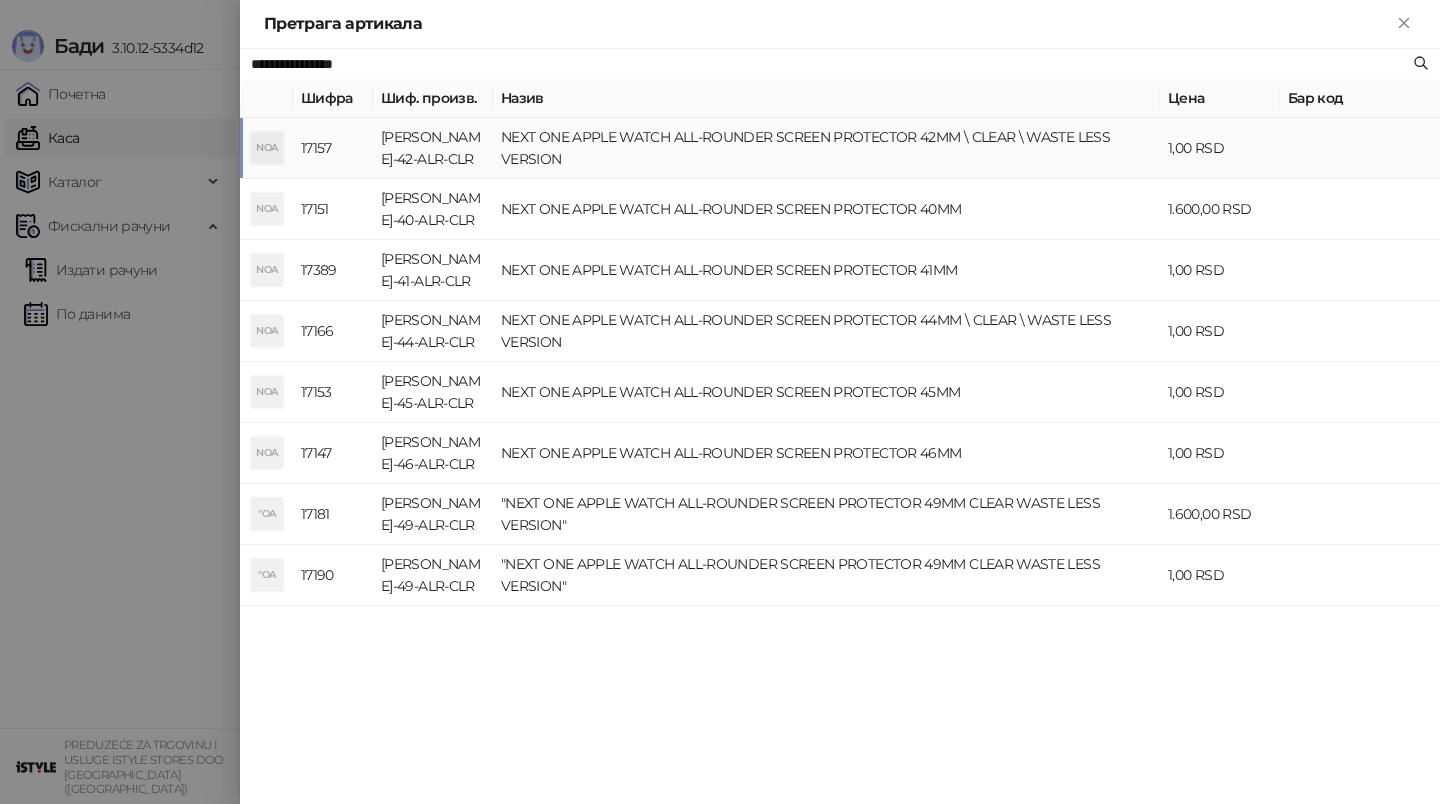 click on "NEXT ONE APPLE WATCH ALL-ROUNDER SCREEN PROTECTOR 42MM \ CLEAR \ WASTE LESS VERSION" at bounding box center [826, 148] 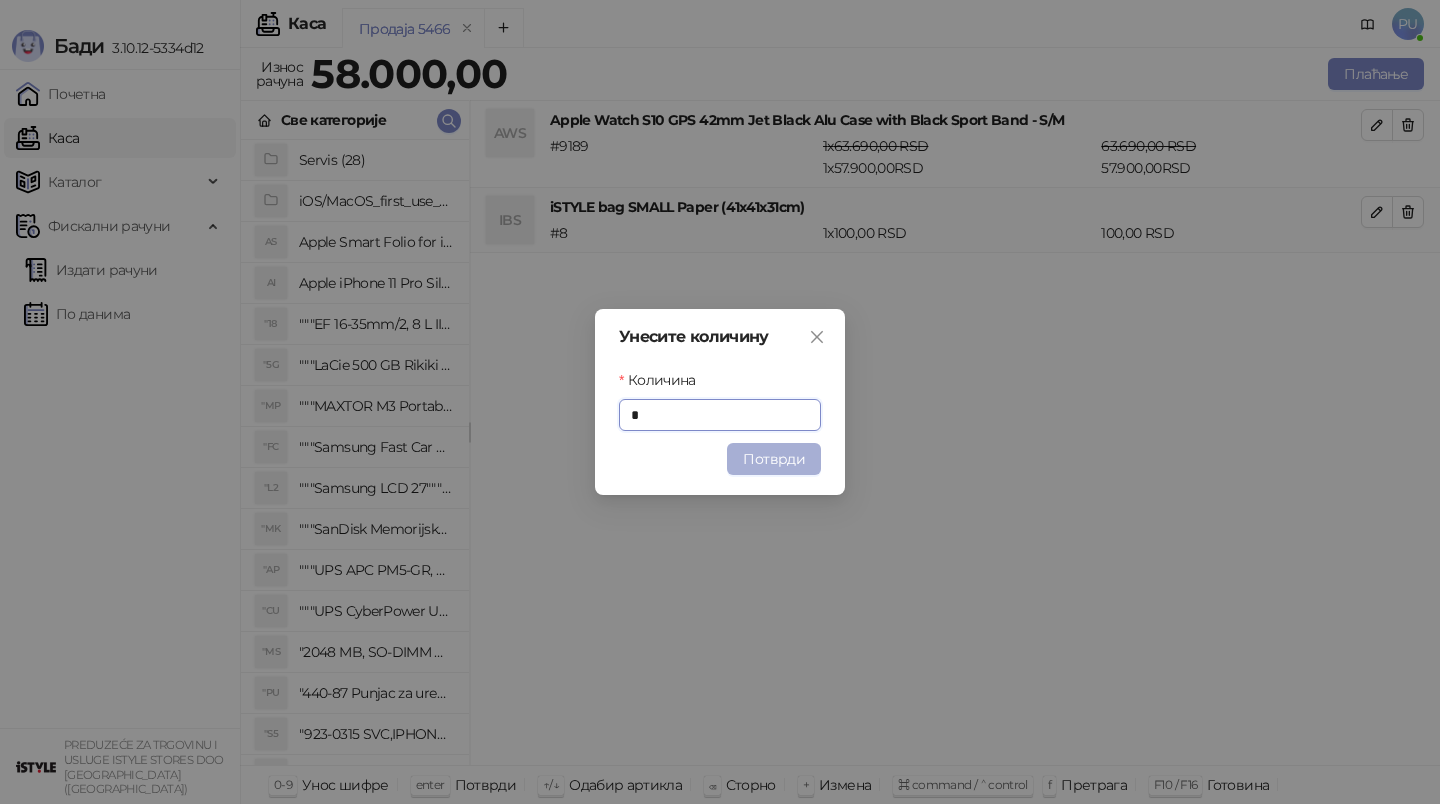 click on "Потврди" at bounding box center (774, 459) 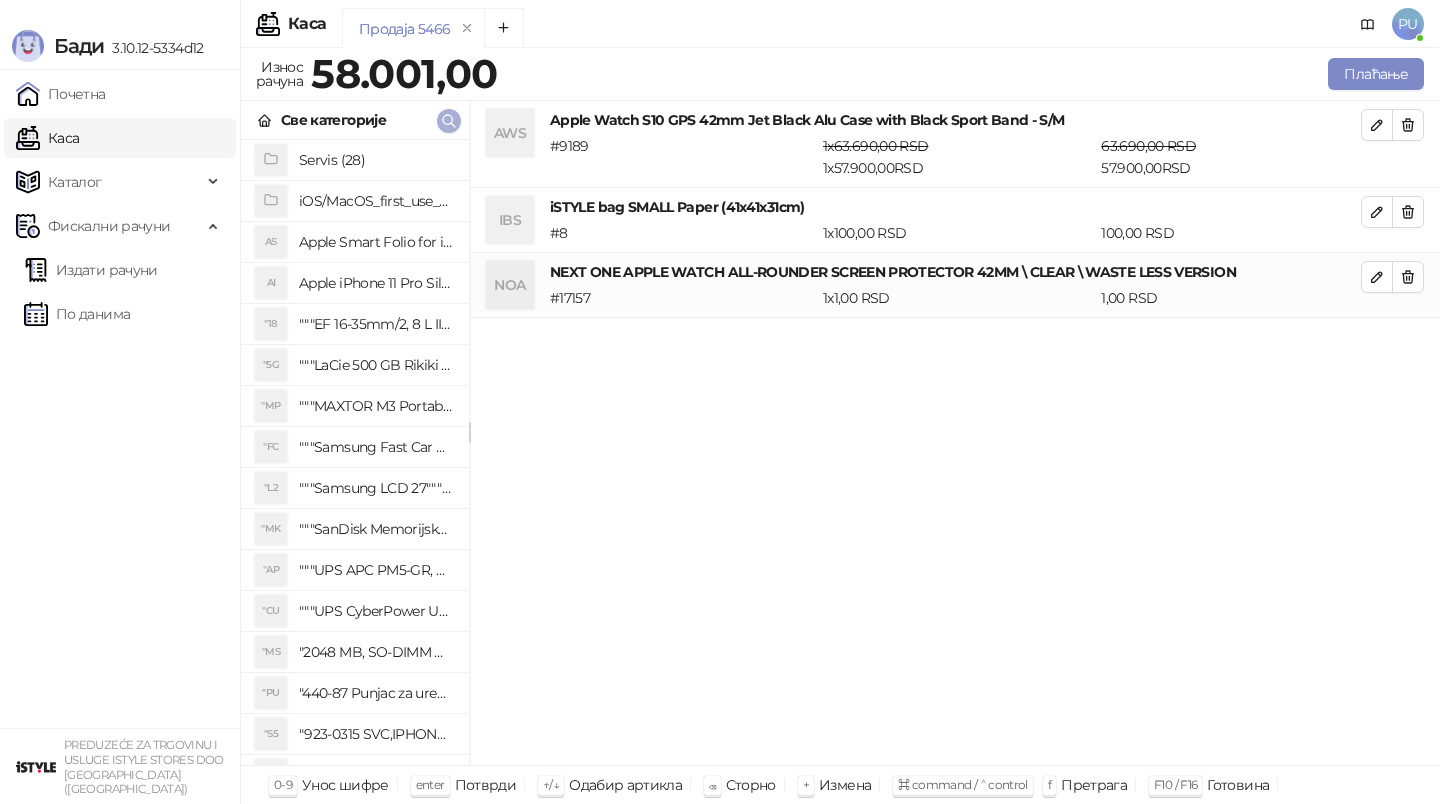 click 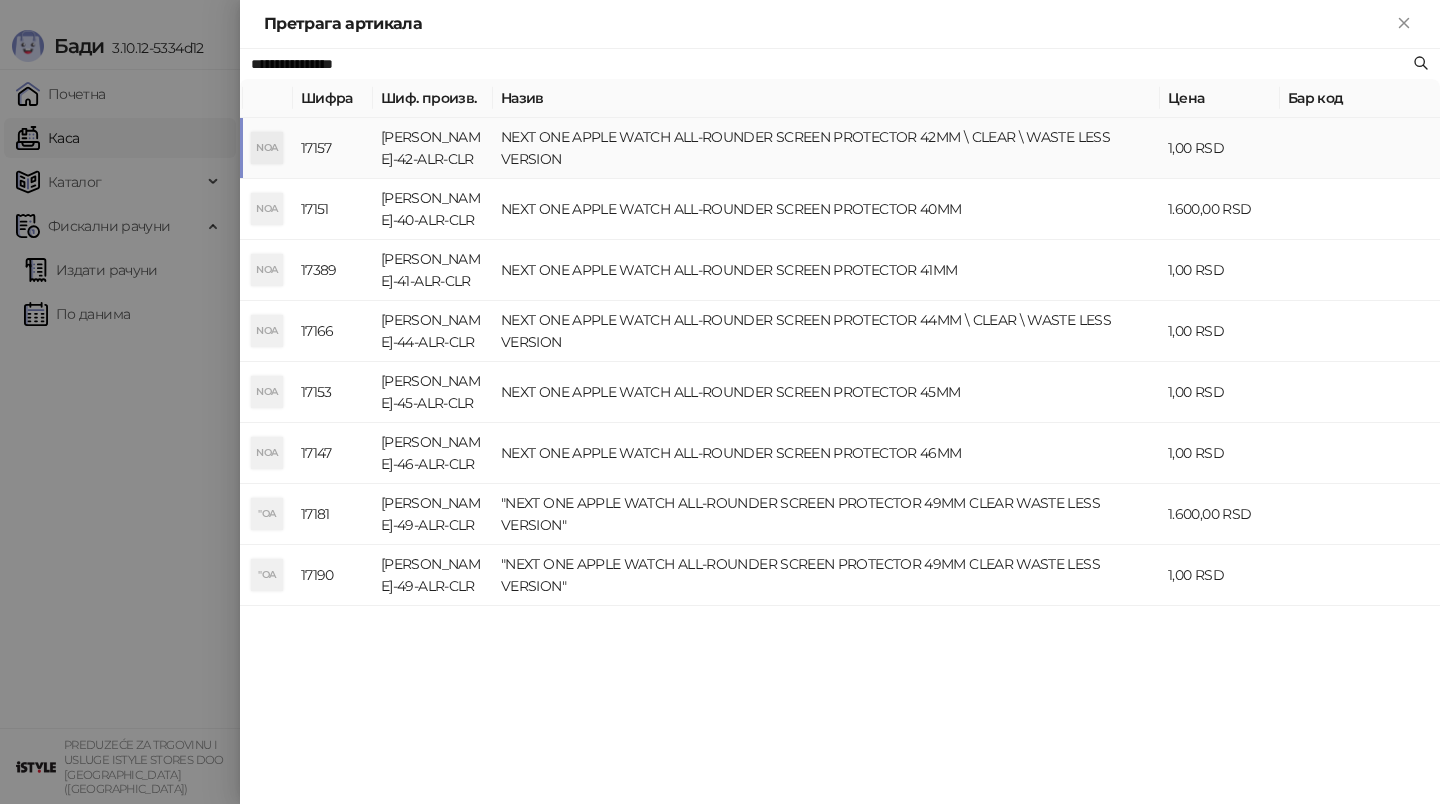 paste on "**********" 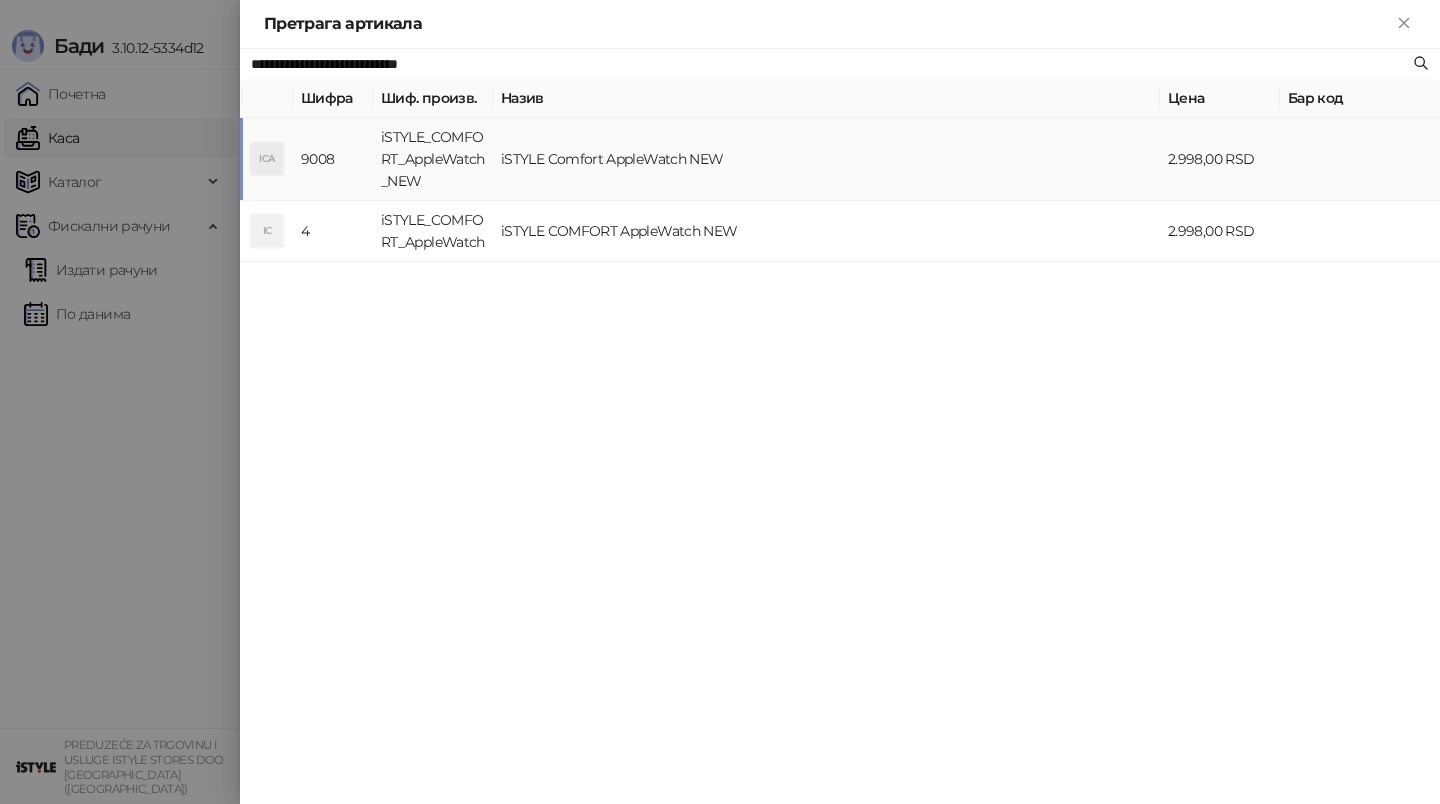 click on "iSTYLE Comfort AppleWatch NEW" at bounding box center (826, 159) 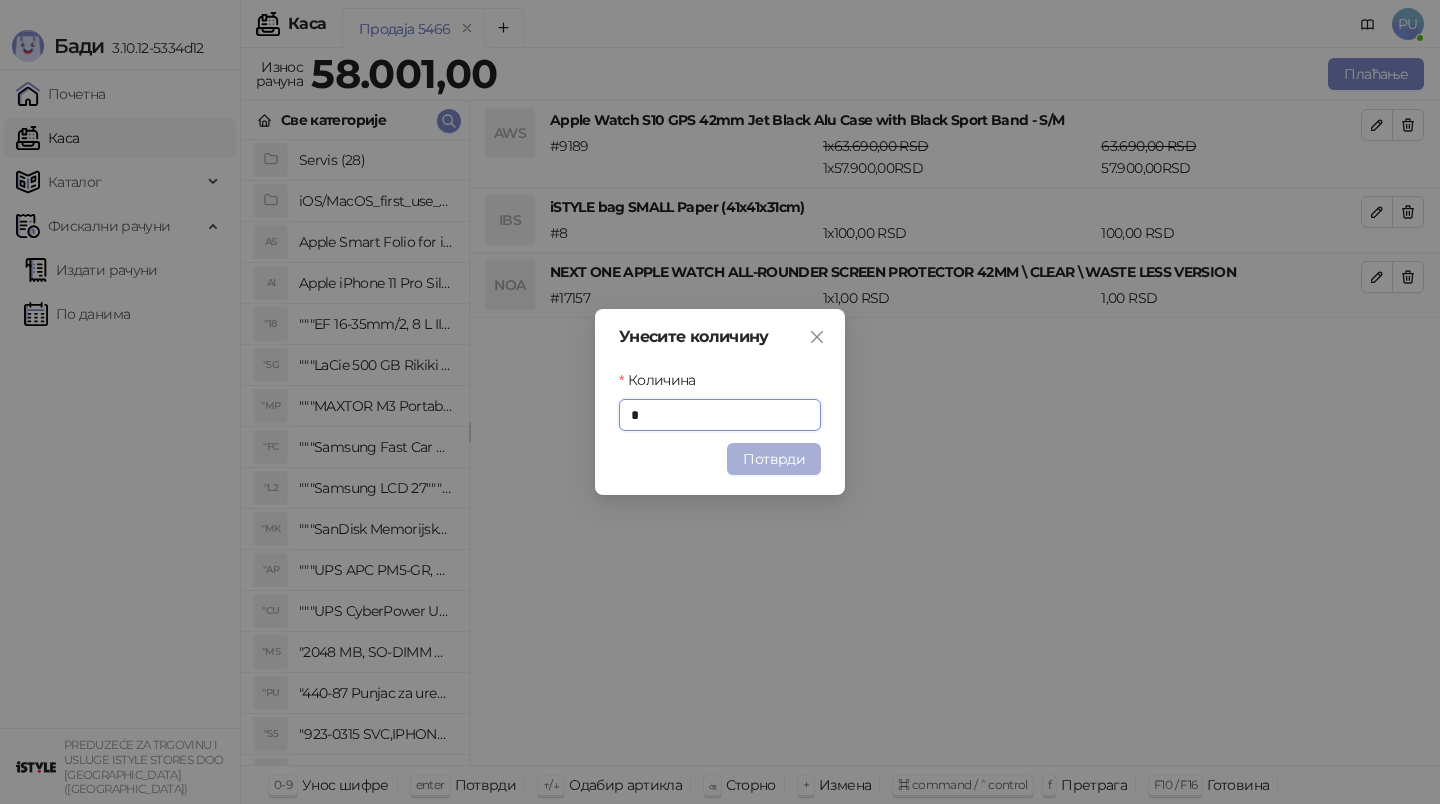 click on "Потврди" at bounding box center [774, 459] 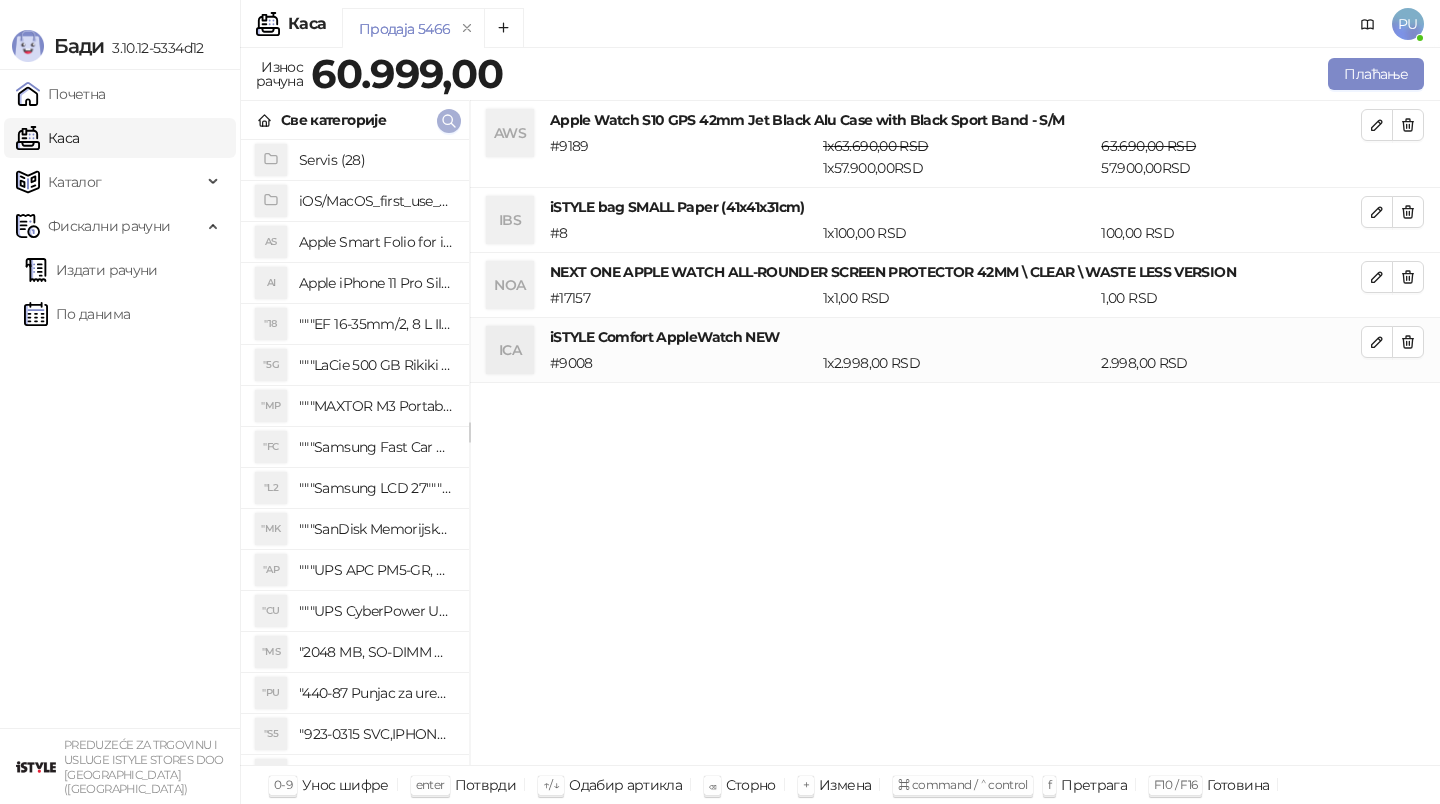 click at bounding box center (449, 121) 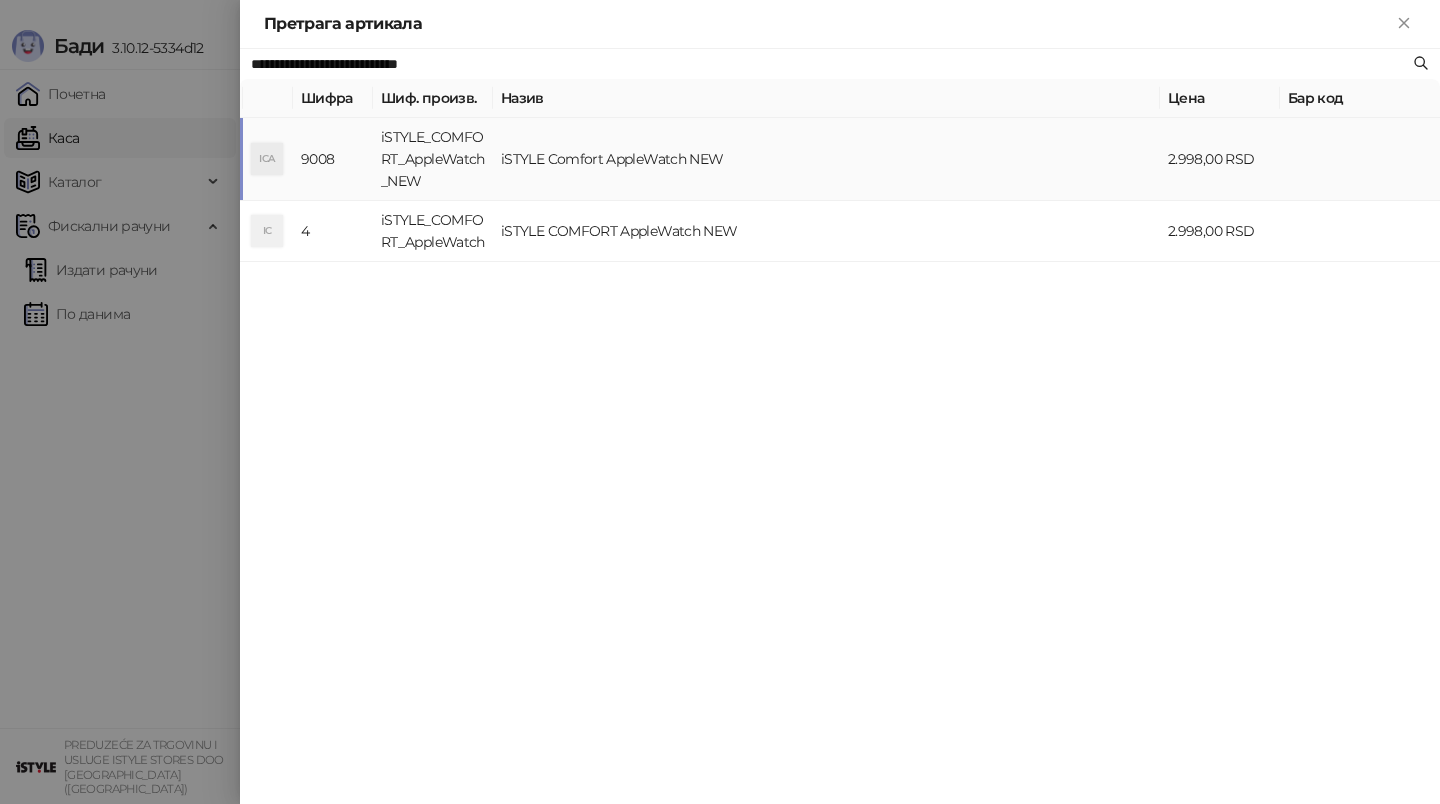 paste 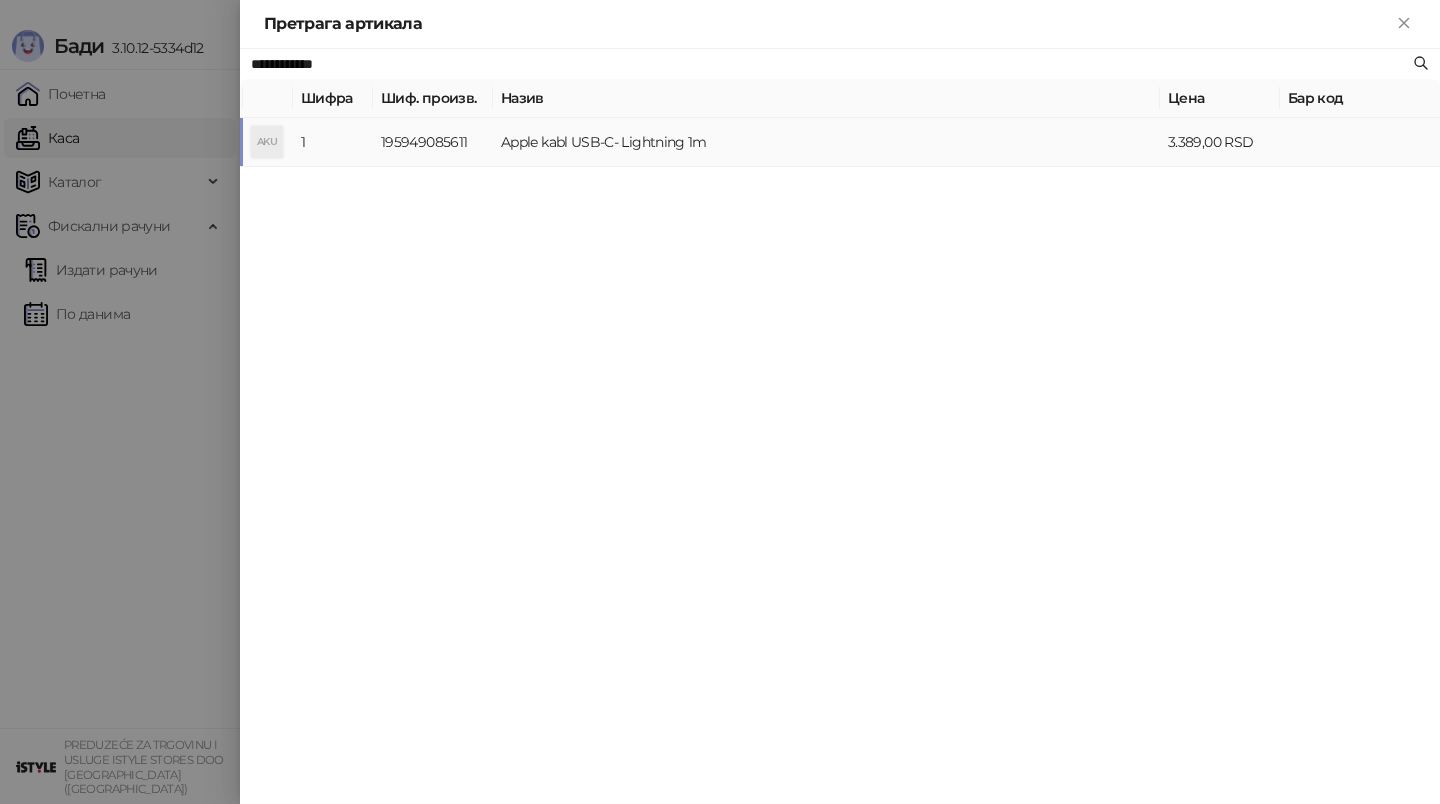 type on "**********" 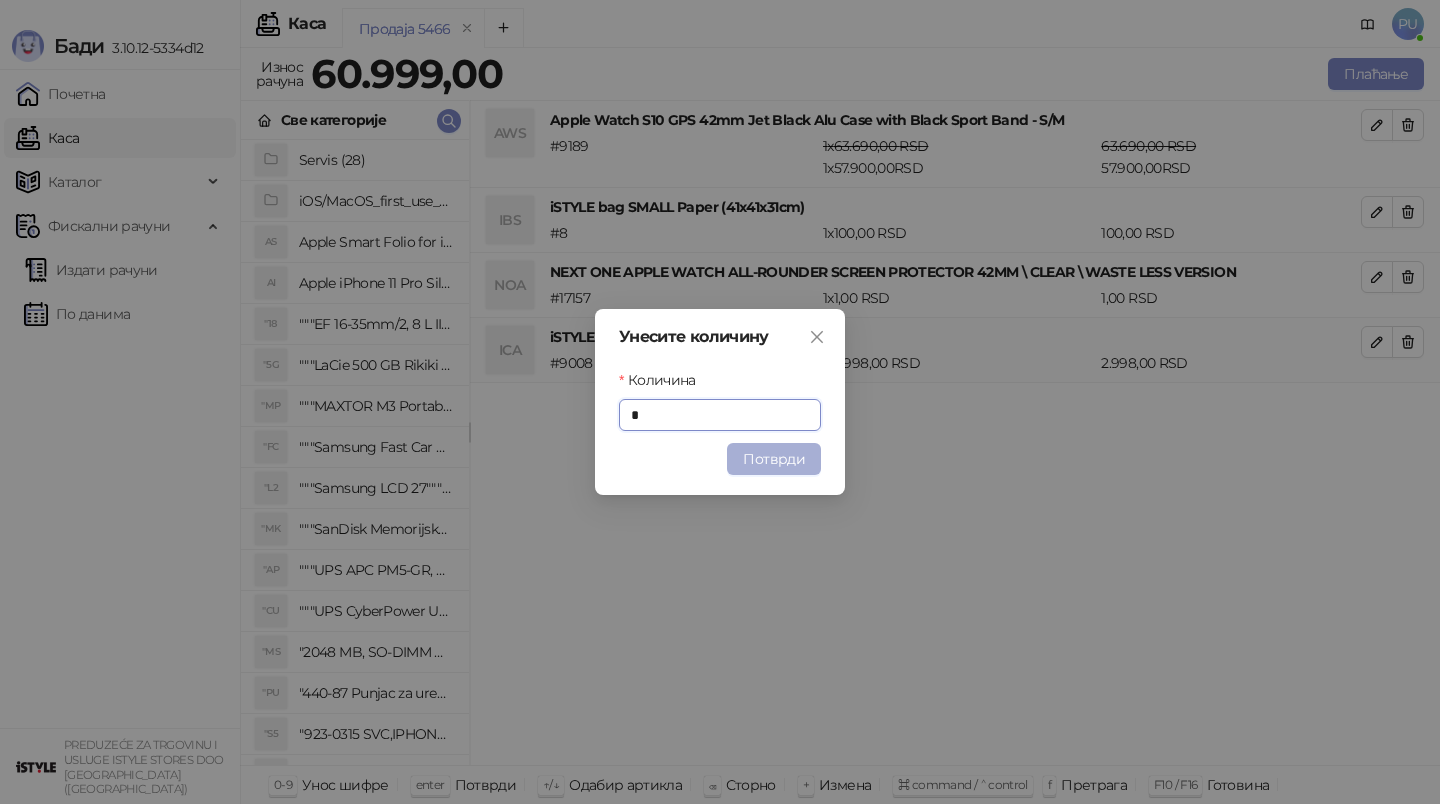 click on "Потврди" at bounding box center [774, 459] 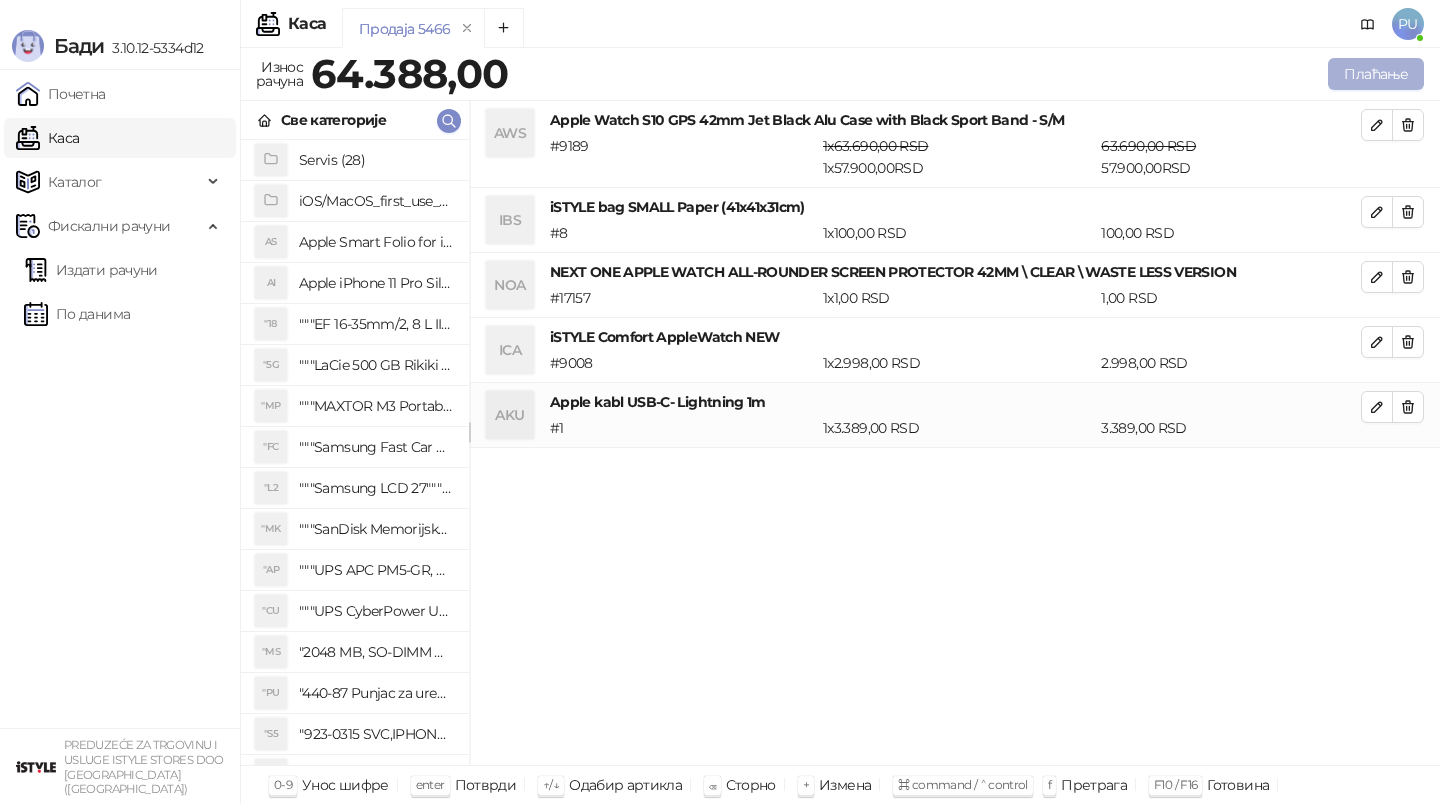 click on "Плаћање" at bounding box center [1376, 74] 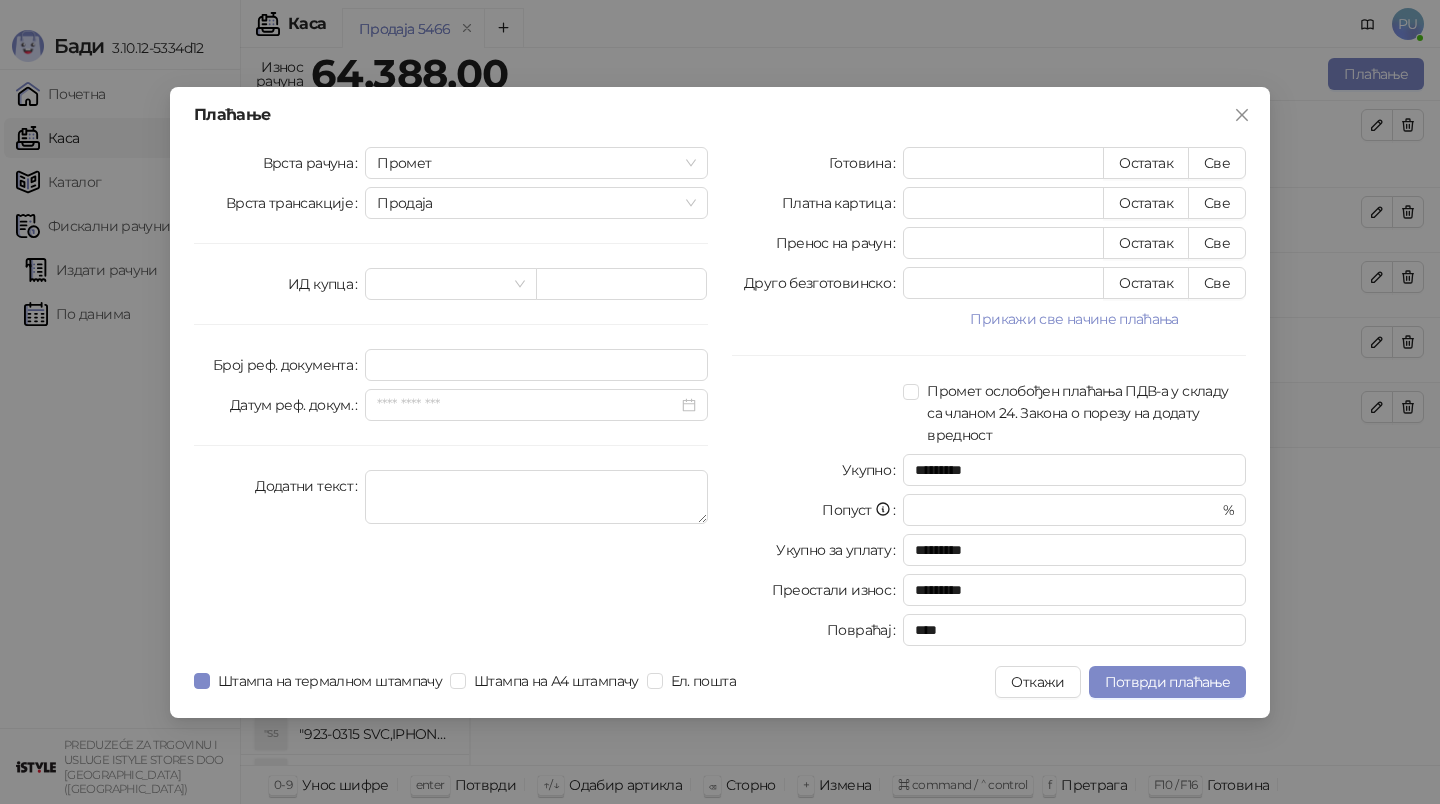 click on "Врста рачуна Промет Врста трансакције Продаја ИД купца Број реф. документа Датум реф. докум. Додатни текст" at bounding box center [451, 400] 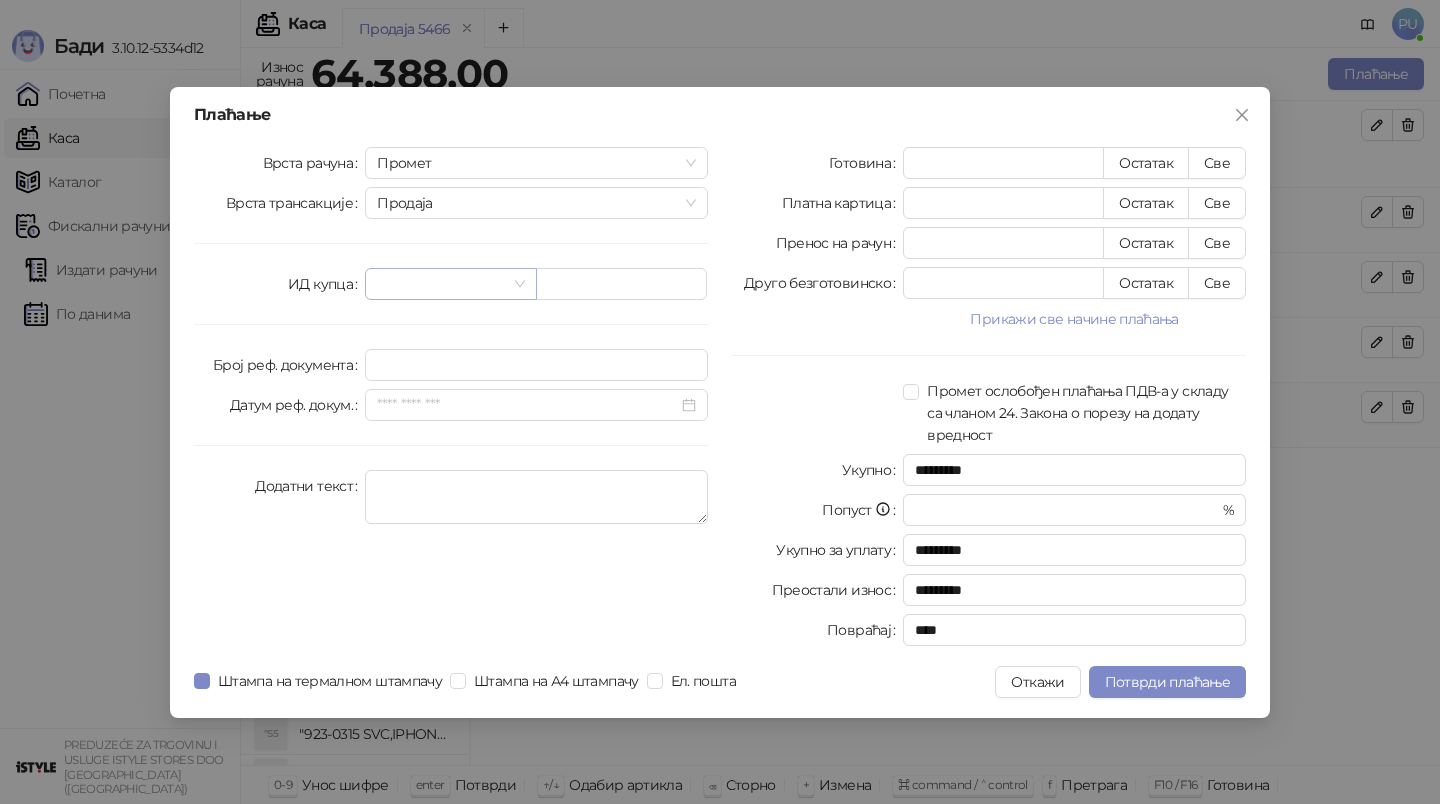 click at bounding box center (441, 284) 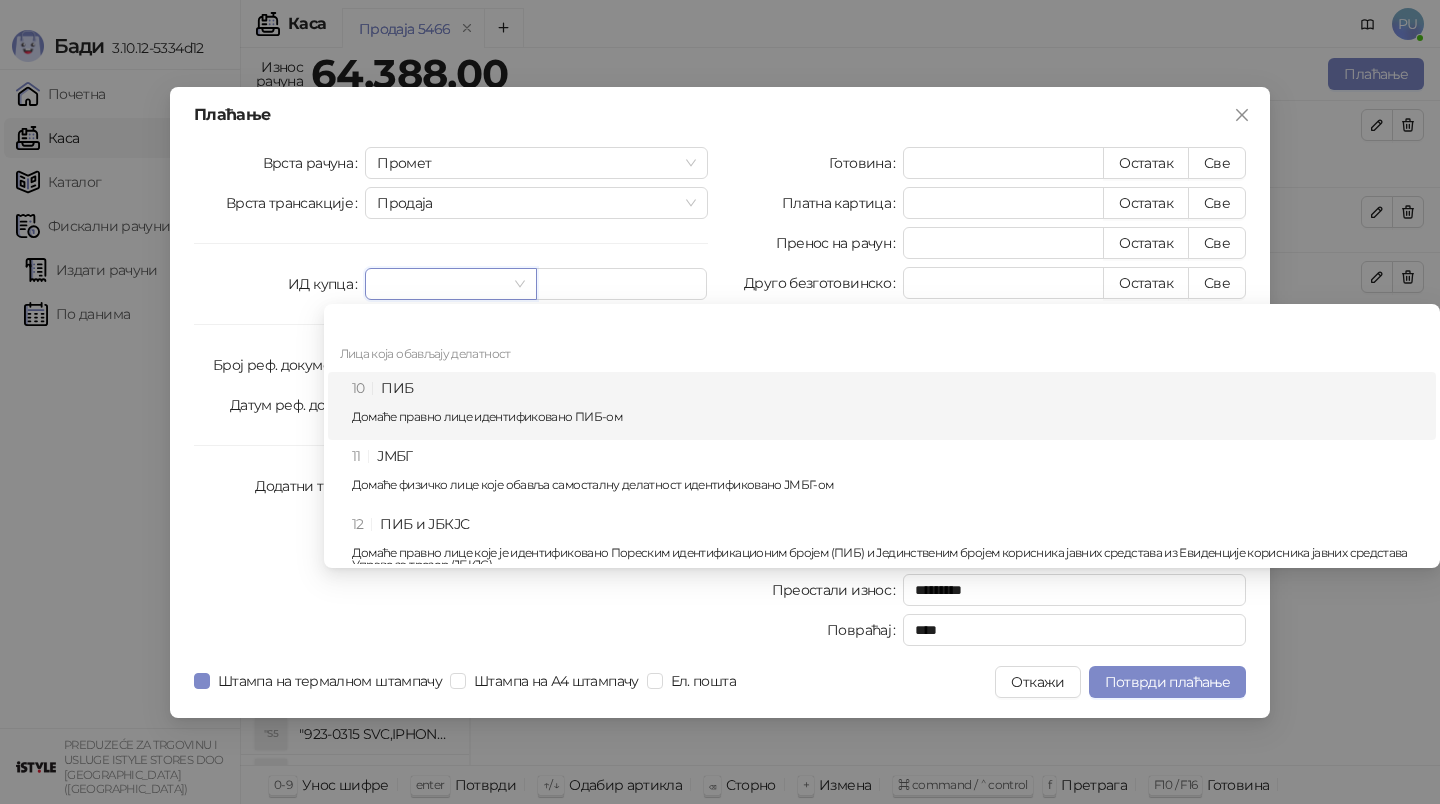 click on "10 ПИБ Домаће правно лице идентификовано ПИБ-ом" at bounding box center (888, 406) 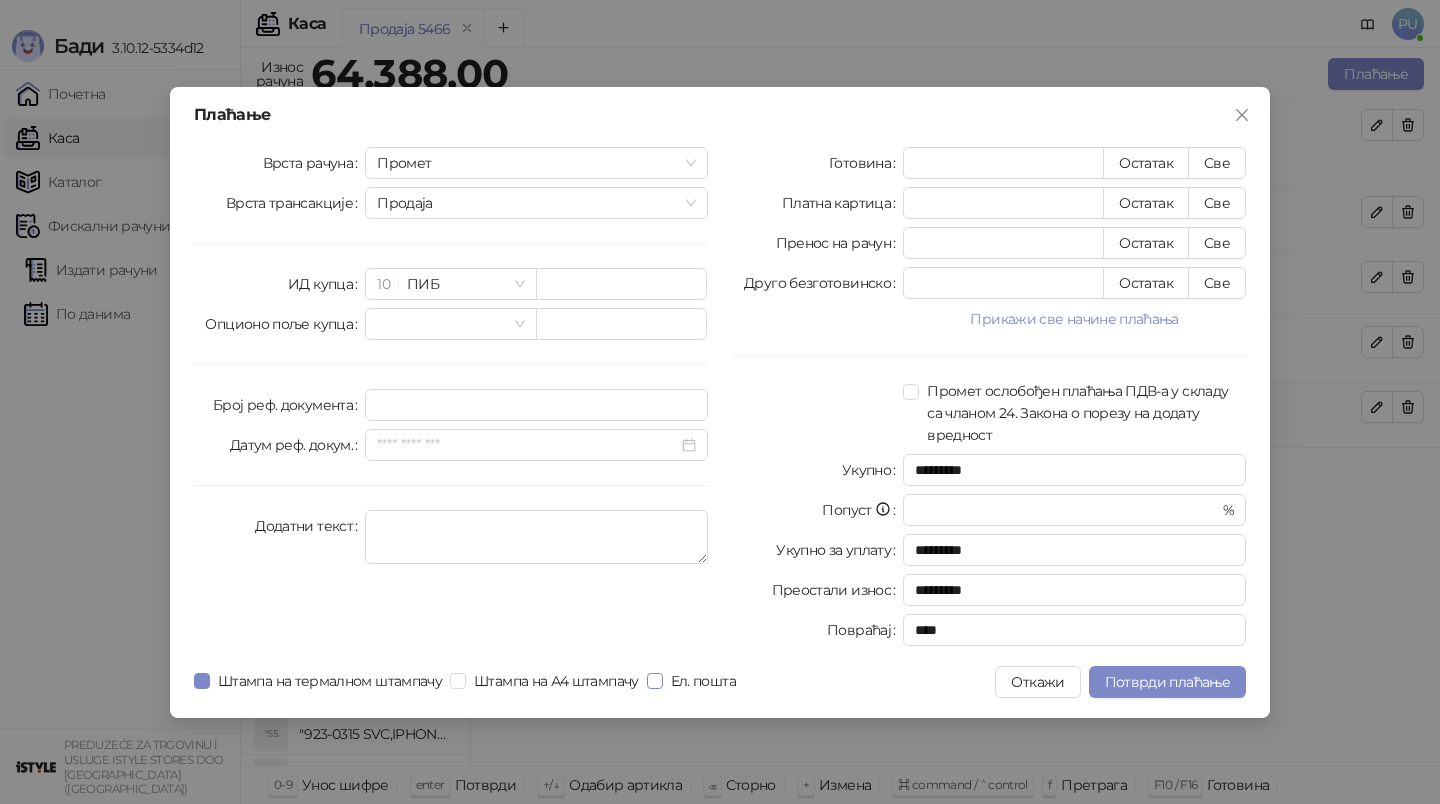 click on "Ел. пошта" at bounding box center [703, 681] 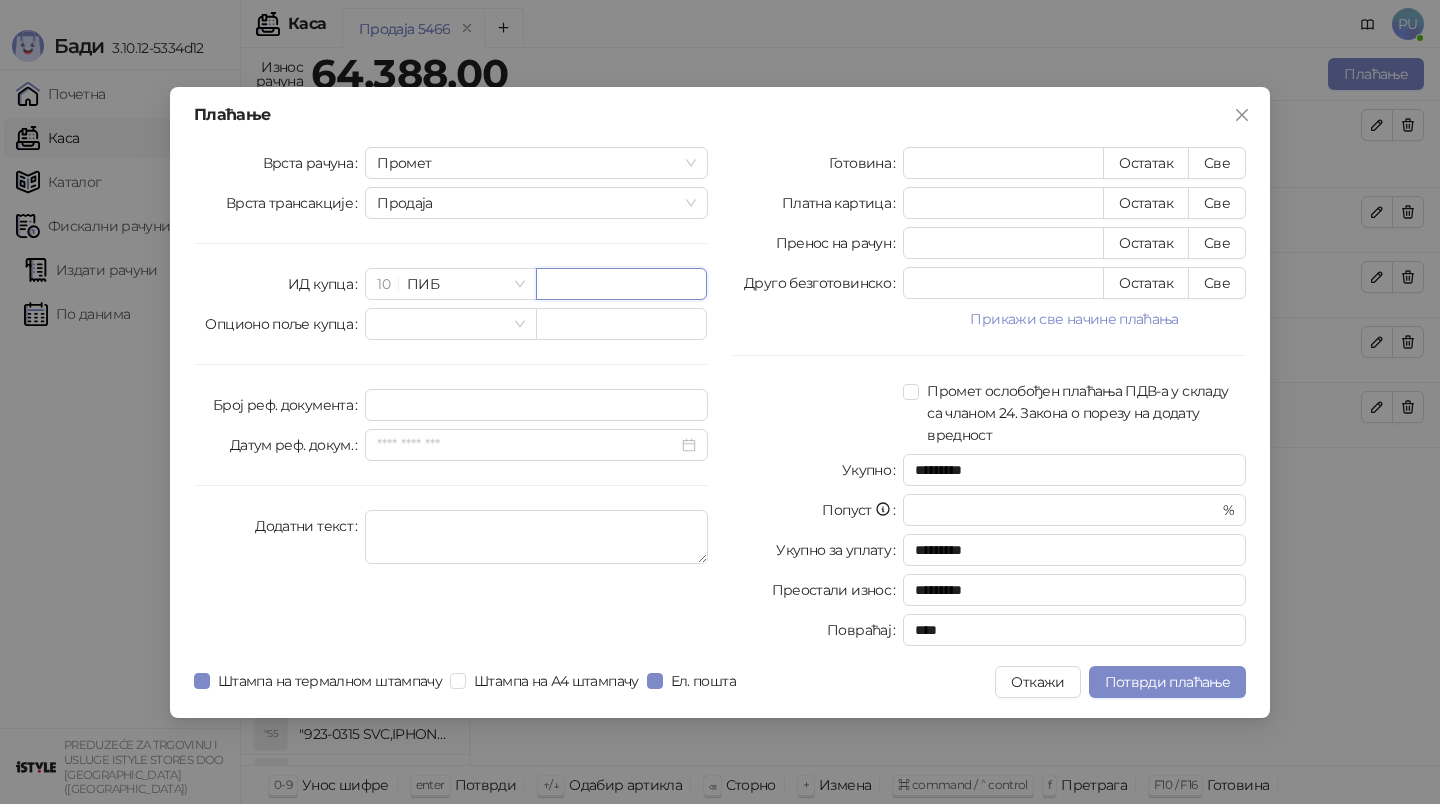 click at bounding box center (621, 284) 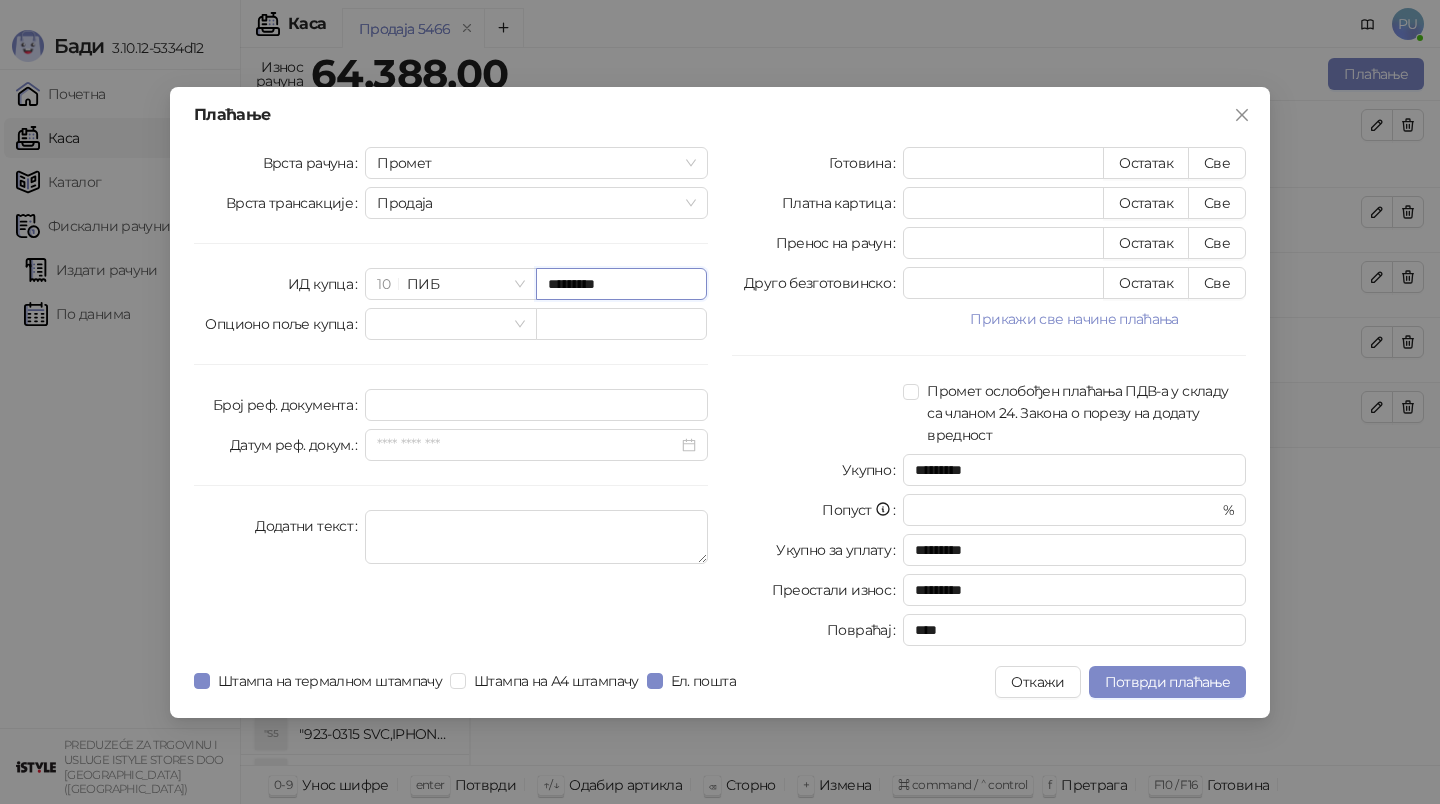 type on "*********" 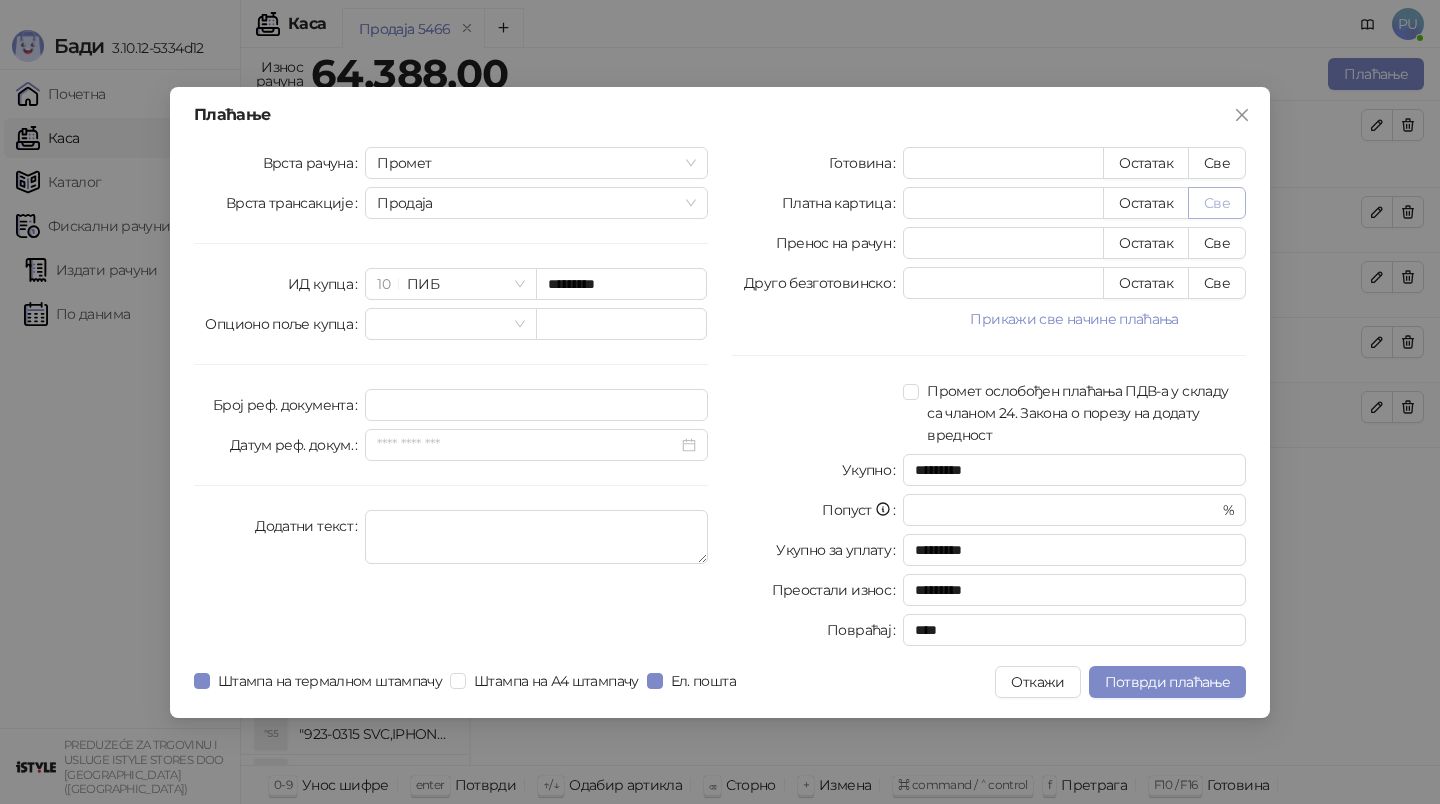 click on "Све" at bounding box center (1217, 203) 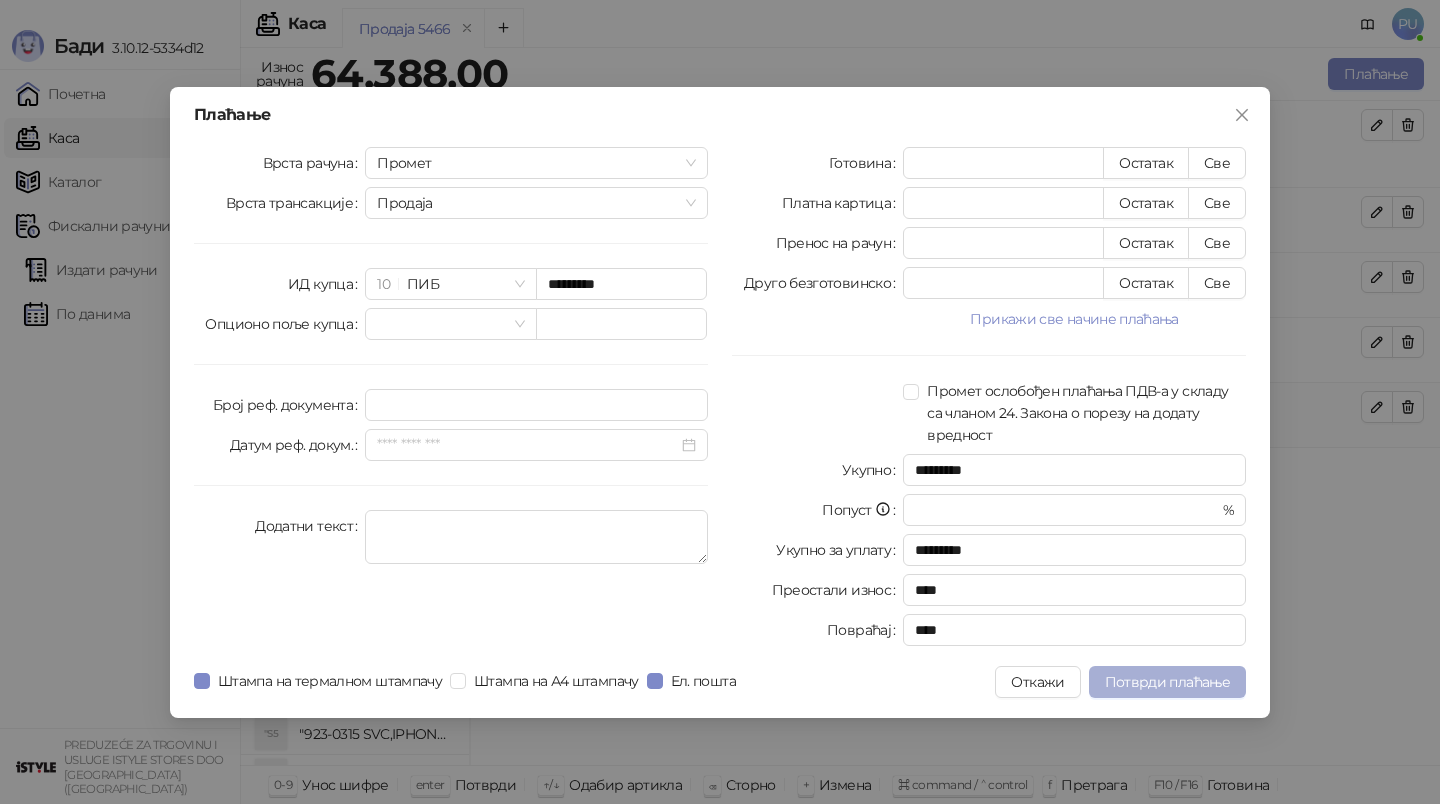 click on "Потврди плаћање" at bounding box center (1167, 682) 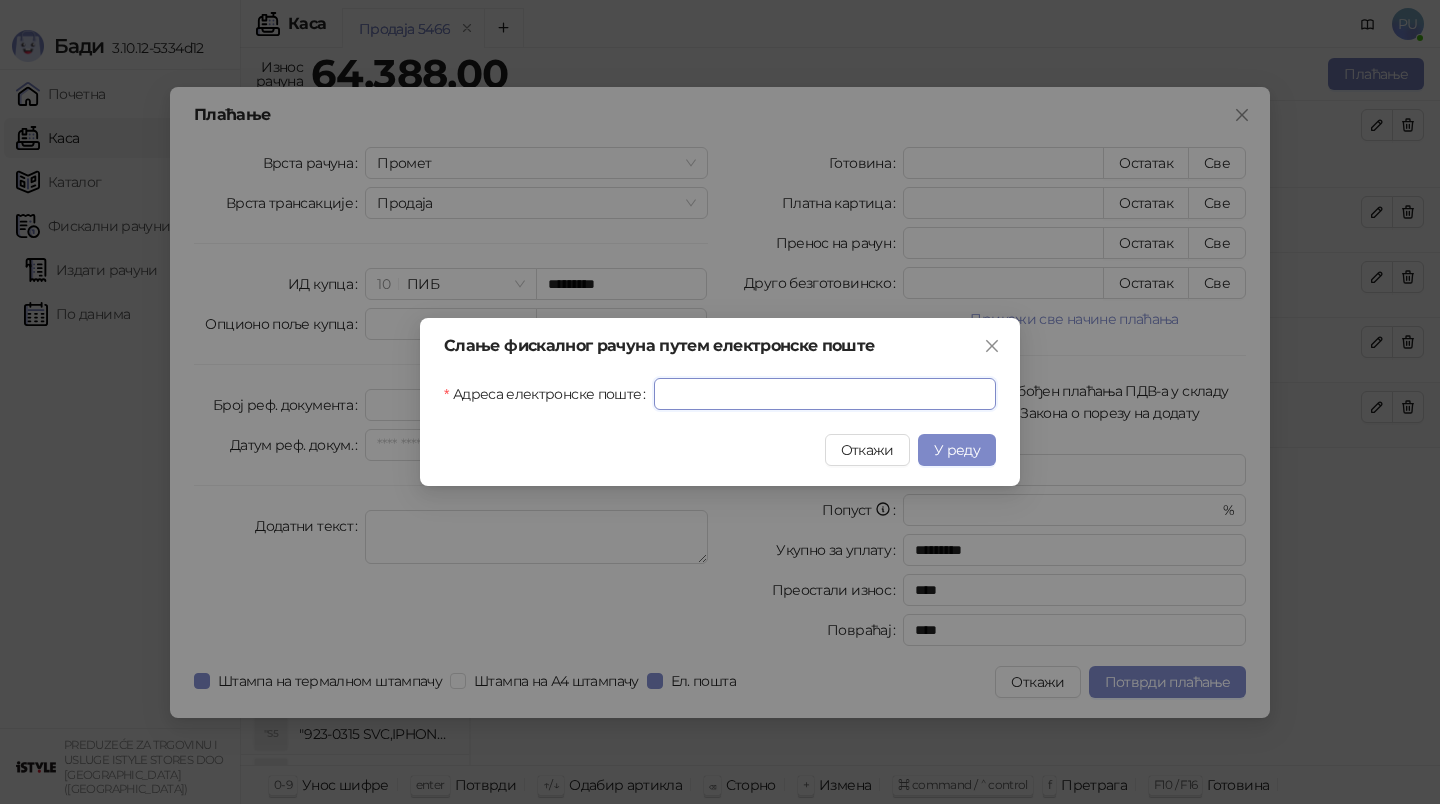 click on "Адреса електронске поште" at bounding box center [825, 394] 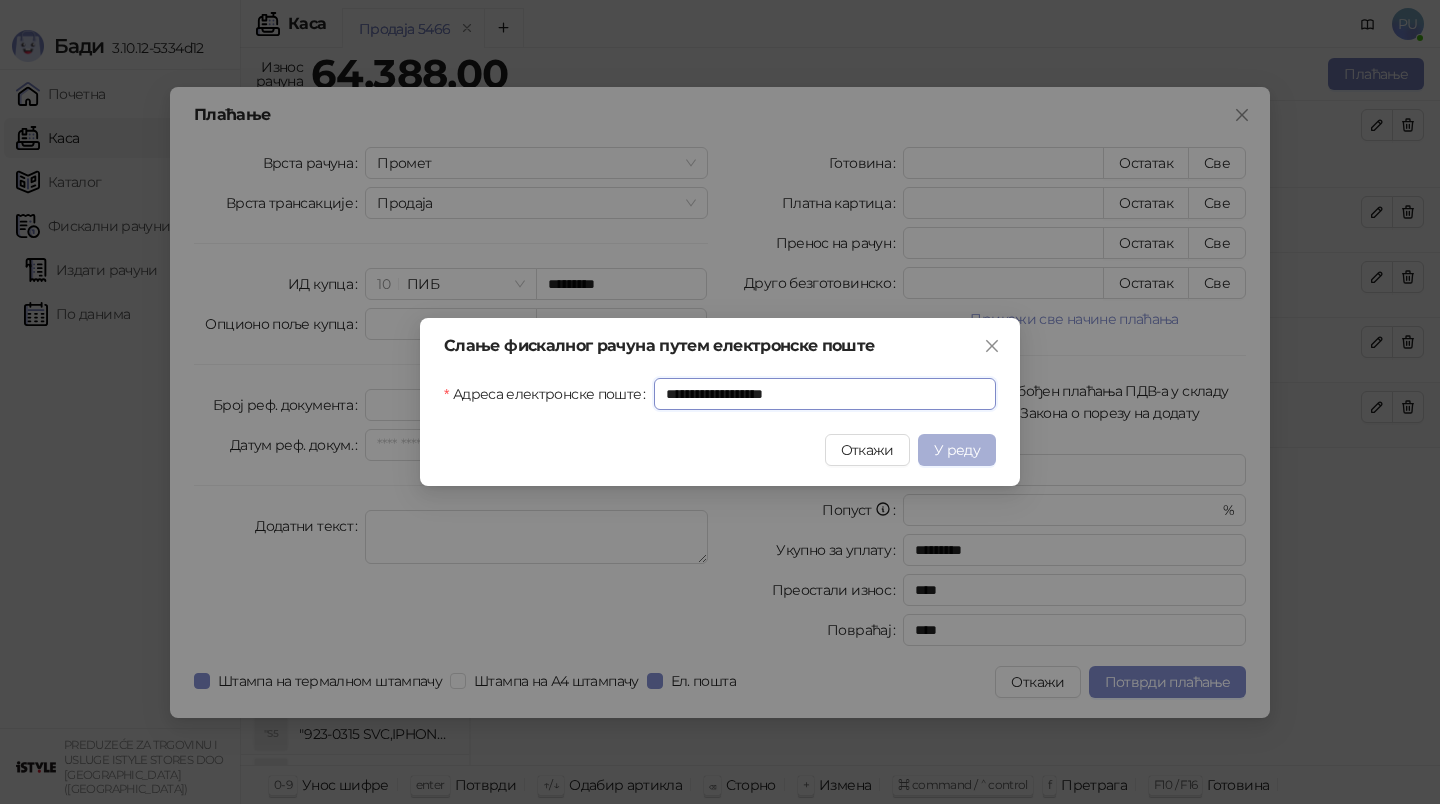type on "**********" 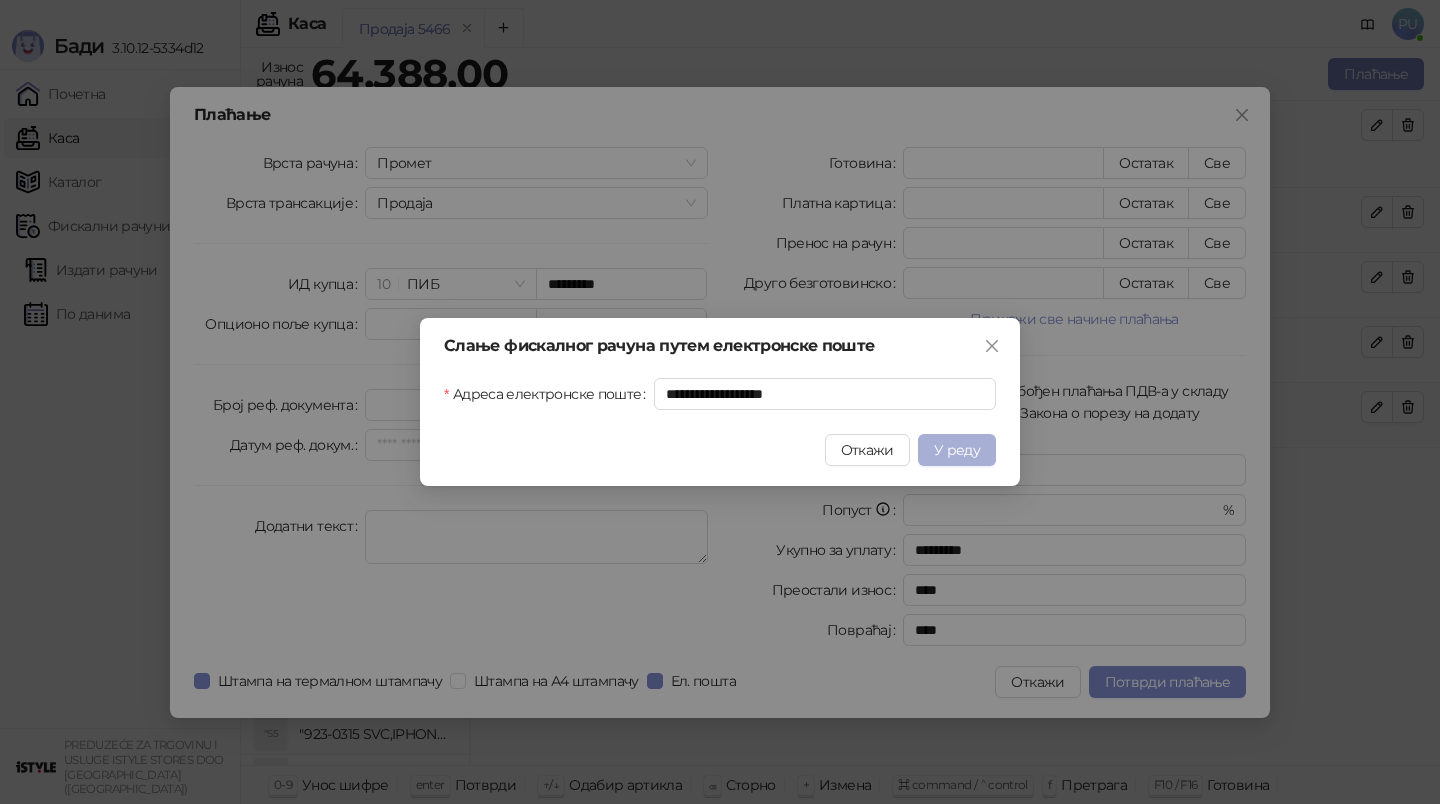 click on "У реду" at bounding box center [957, 450] 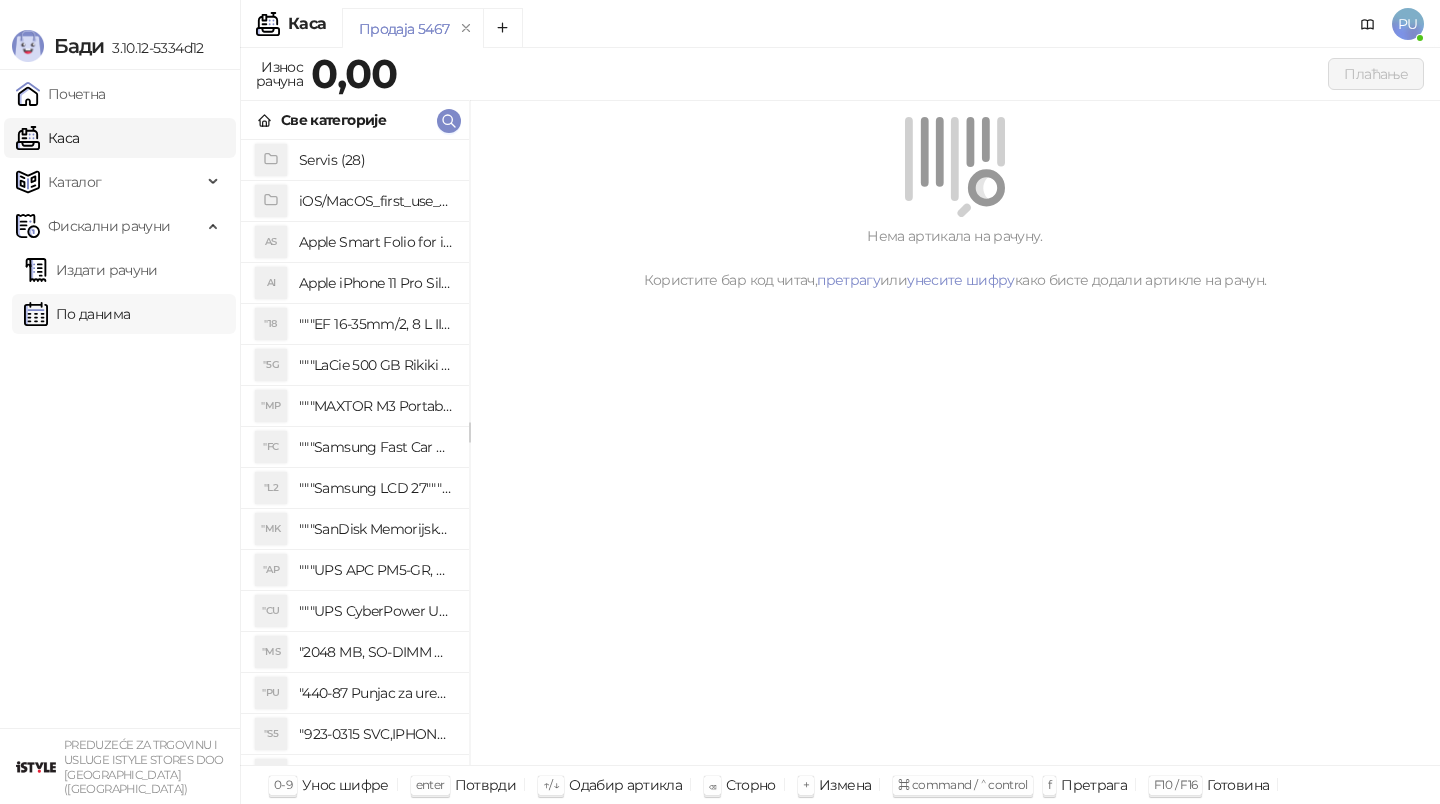 click on "По данима" at bounding box center [77, 314] 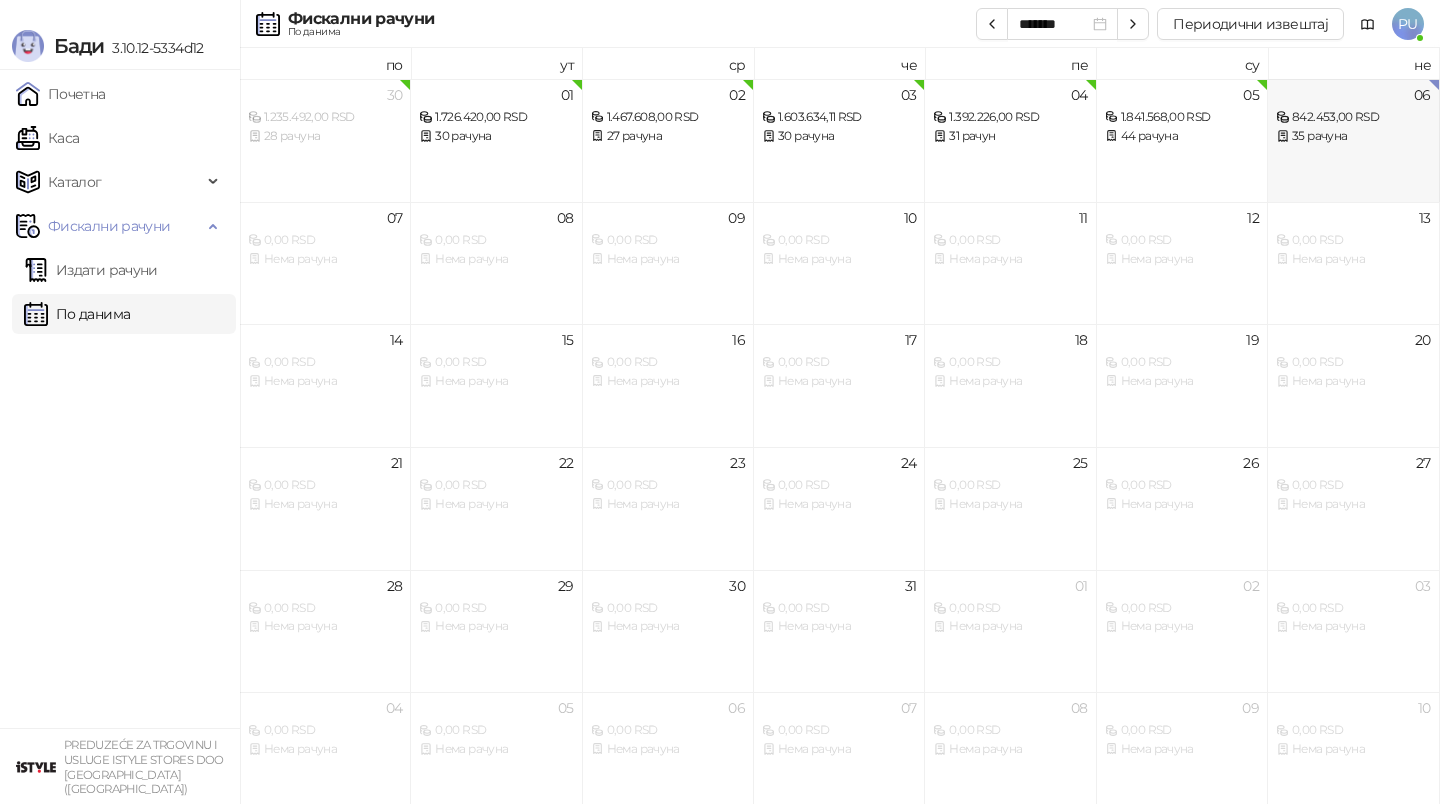 click on "842.453,00 RSD" at bounding box center [1353, 117] 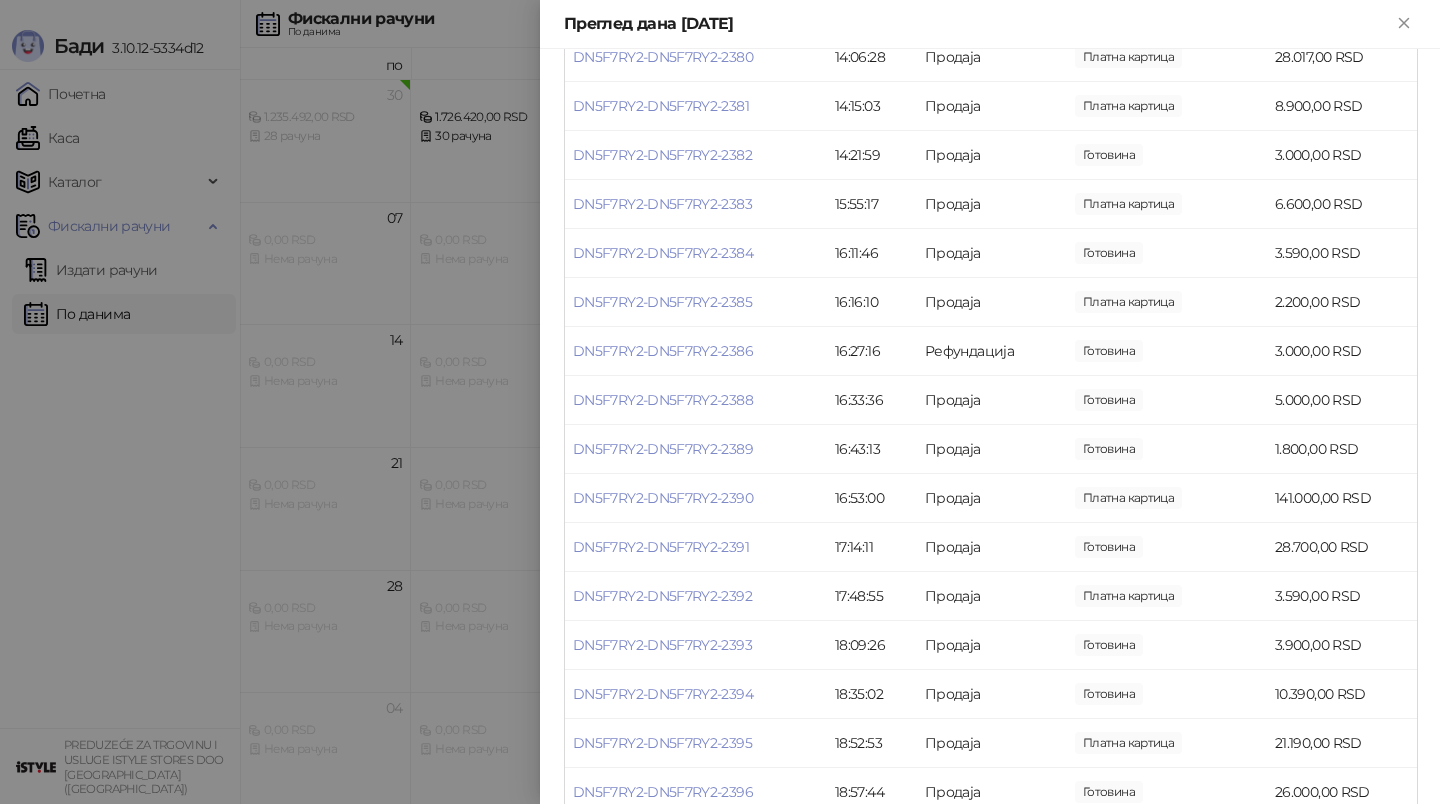 scroll, scrollTop: 1318, scrollLeft: 0, axis: vertical 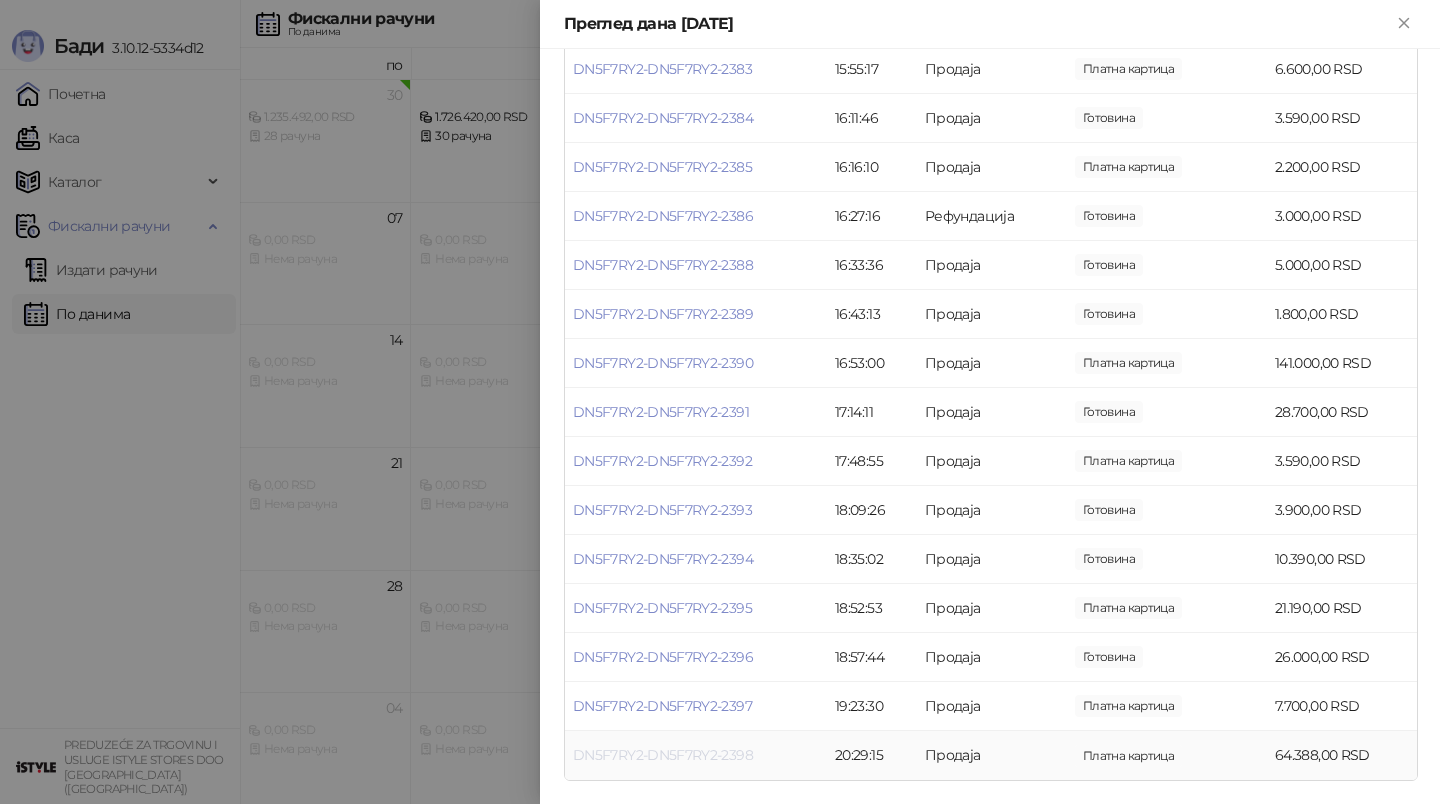click on "DN5F7RY2-DN5F7RY2-2398" at bounding box center [663, 755] 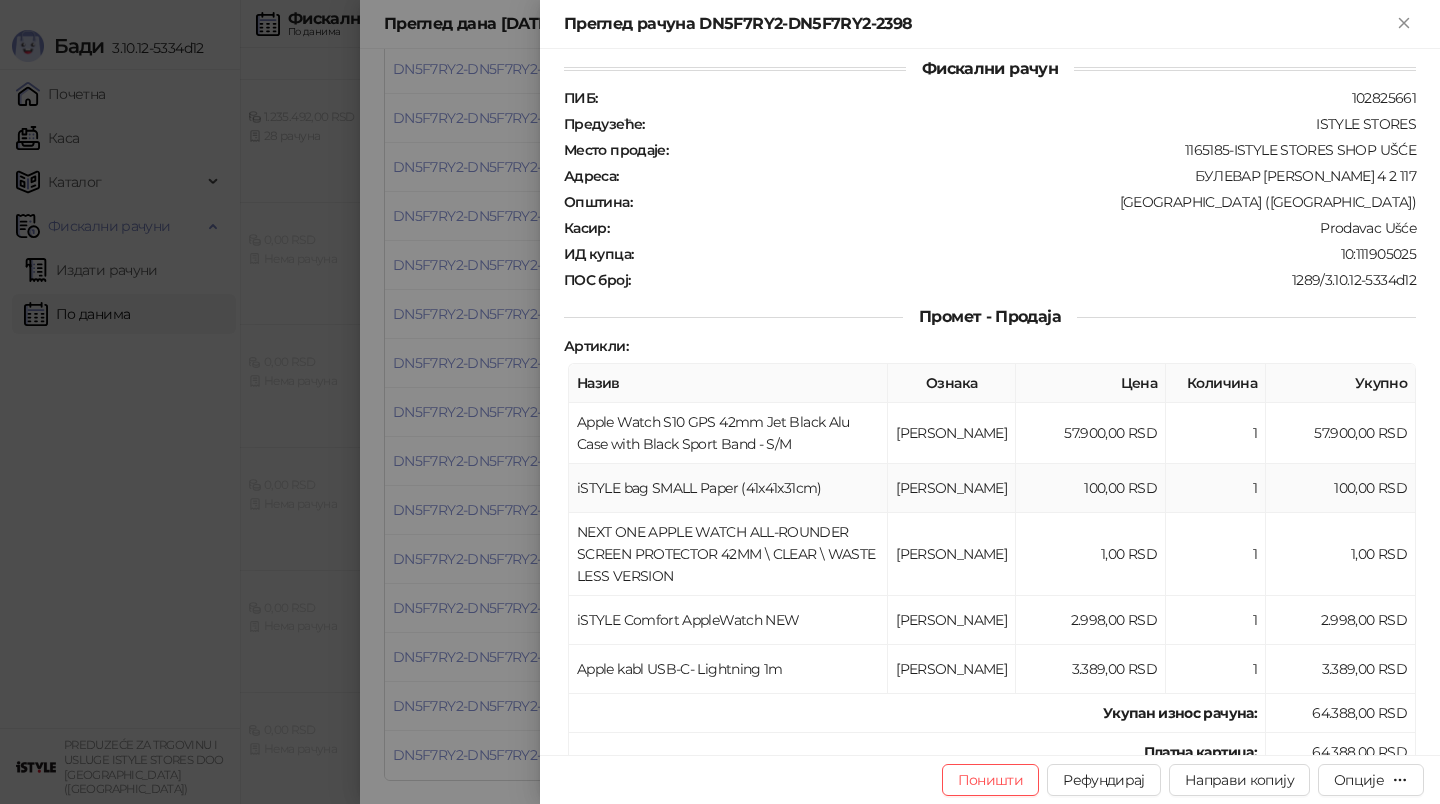 scroll, scrollTop: 19, scrollLeft: 0, axis: vertical 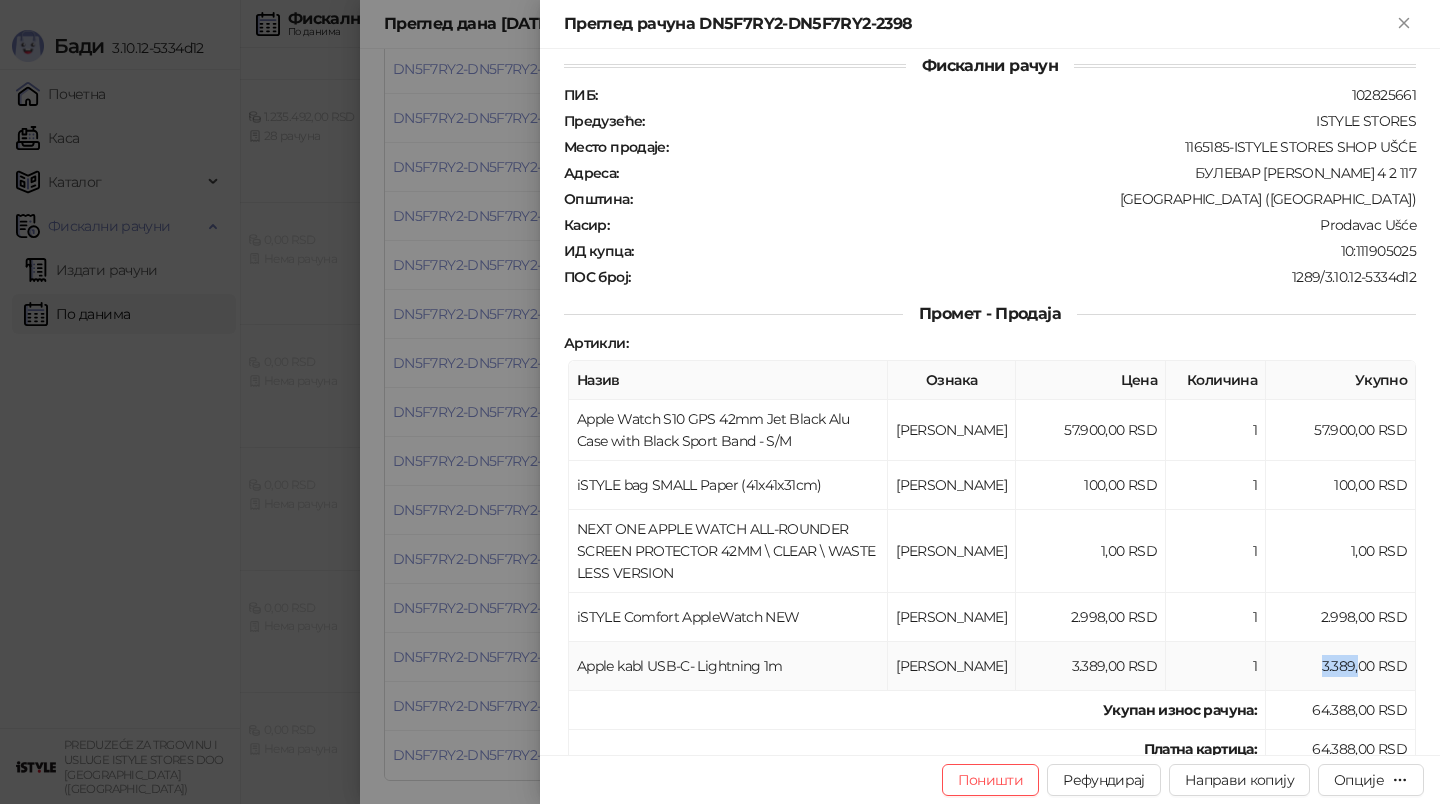 drag, startPoint x: 1320, startPoint y: 636, endPoint x: 1361, endPoint y: 637, distance: 41.01219 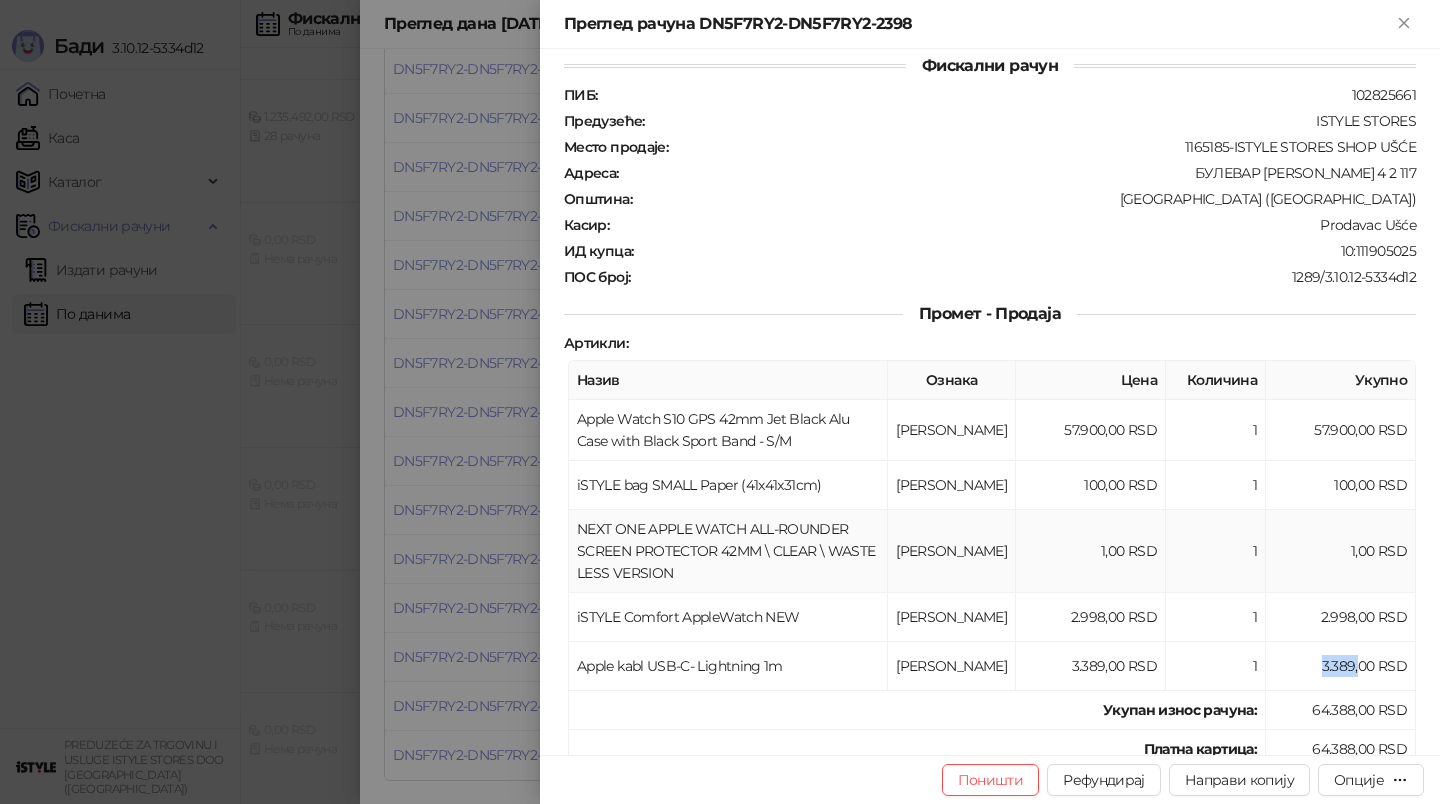 scroll, scrollTop: 562, scrollLeft: 0, axis: vertical 